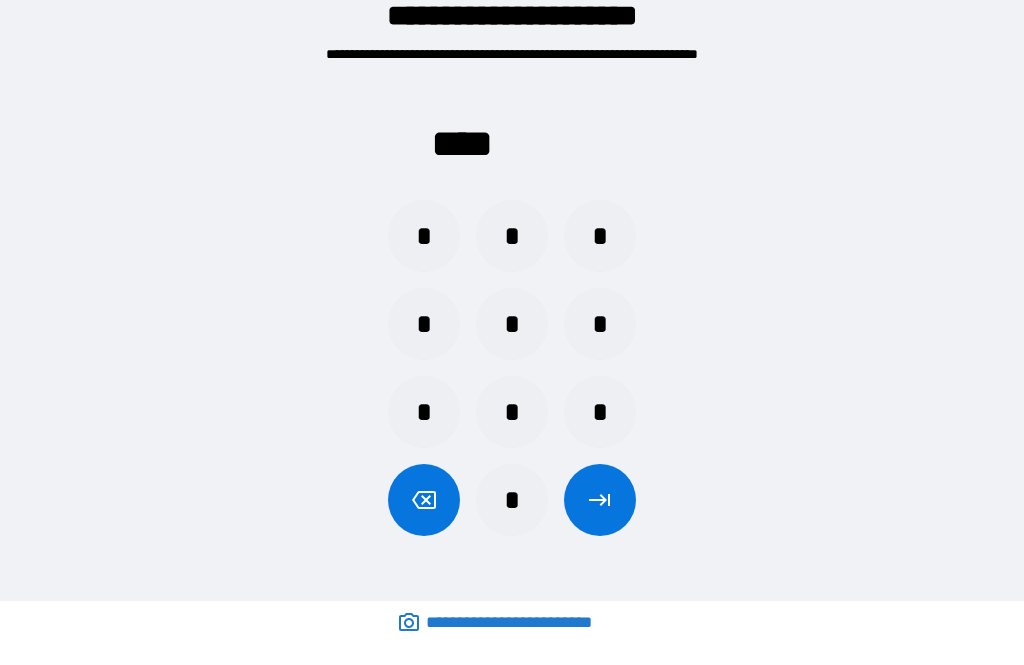 scroll, scrollTop: 64, scrollLeft: 0, axis: vertical 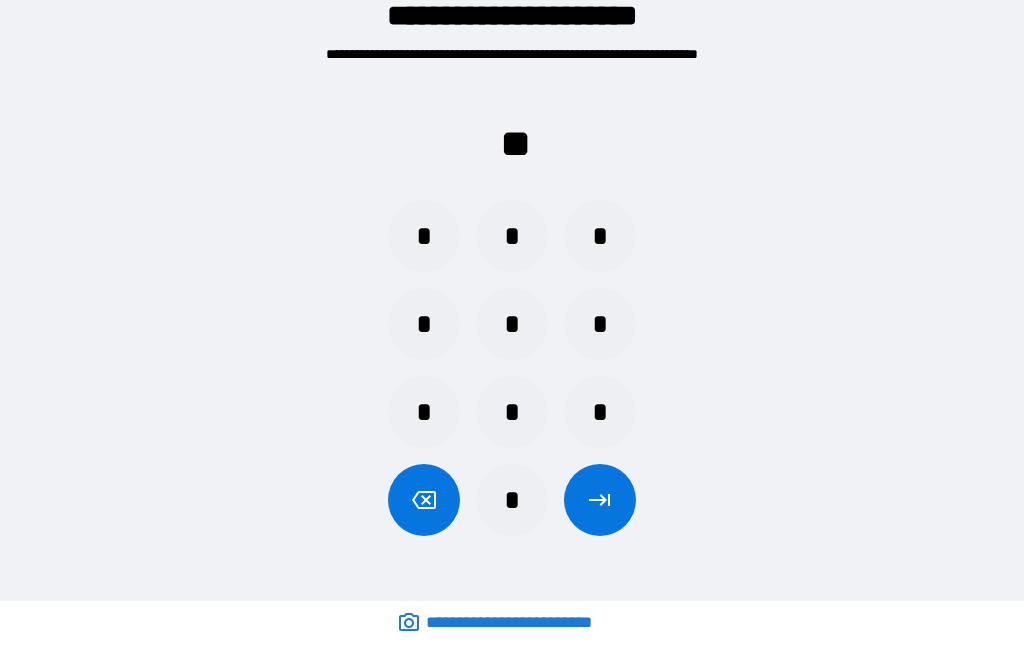 click on "*" at bounding box center (600, 412) 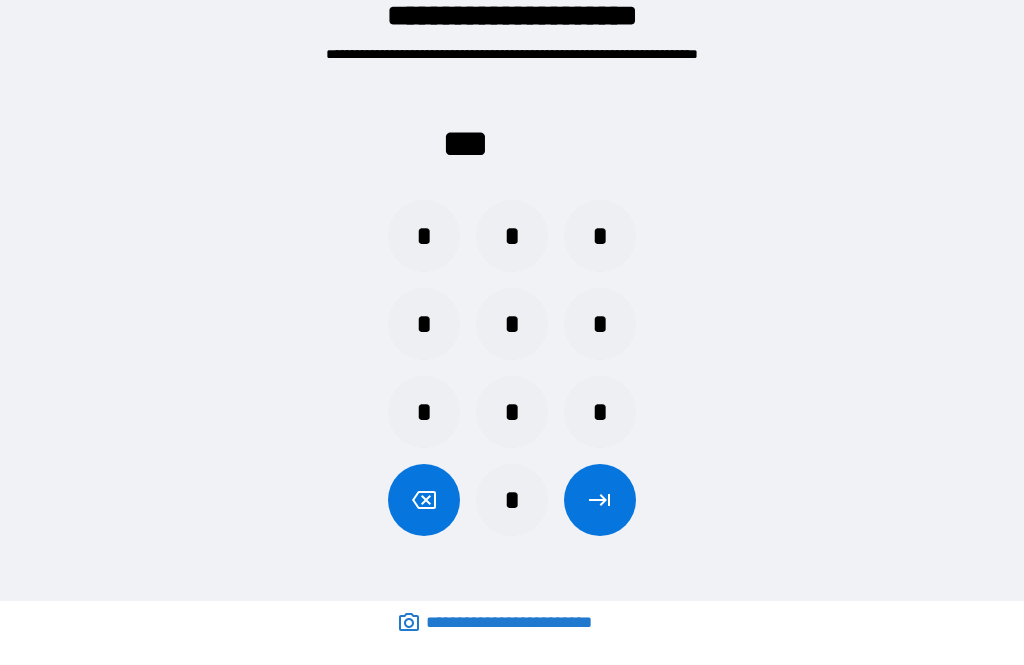 click on "*" at bounding box center [512, 500] 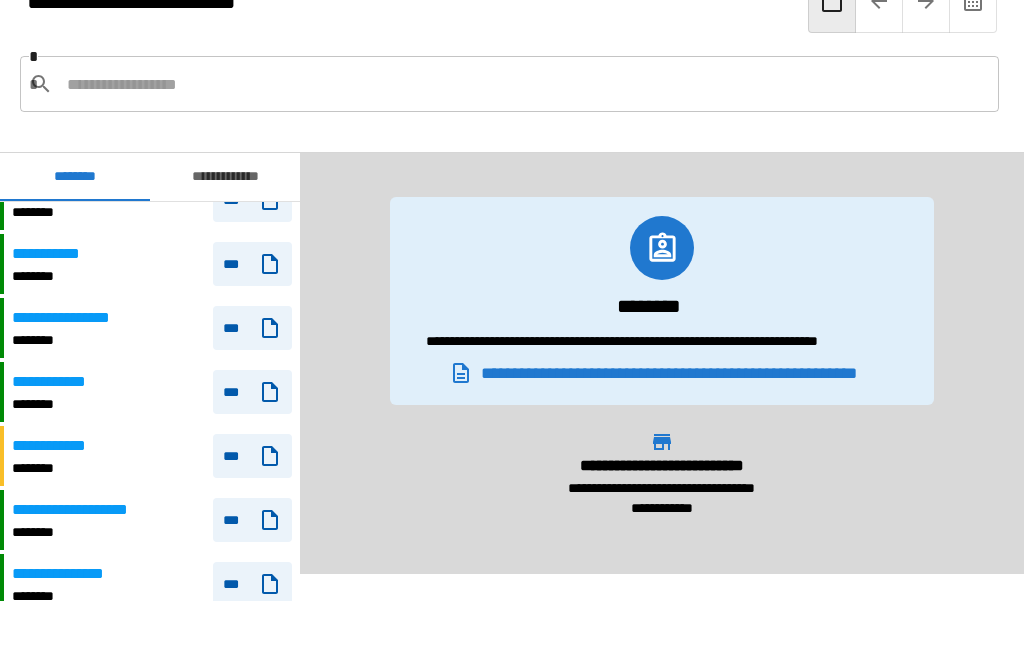 scroll, scrollTop: 1384, scrollLeft: 0, axis: vertical 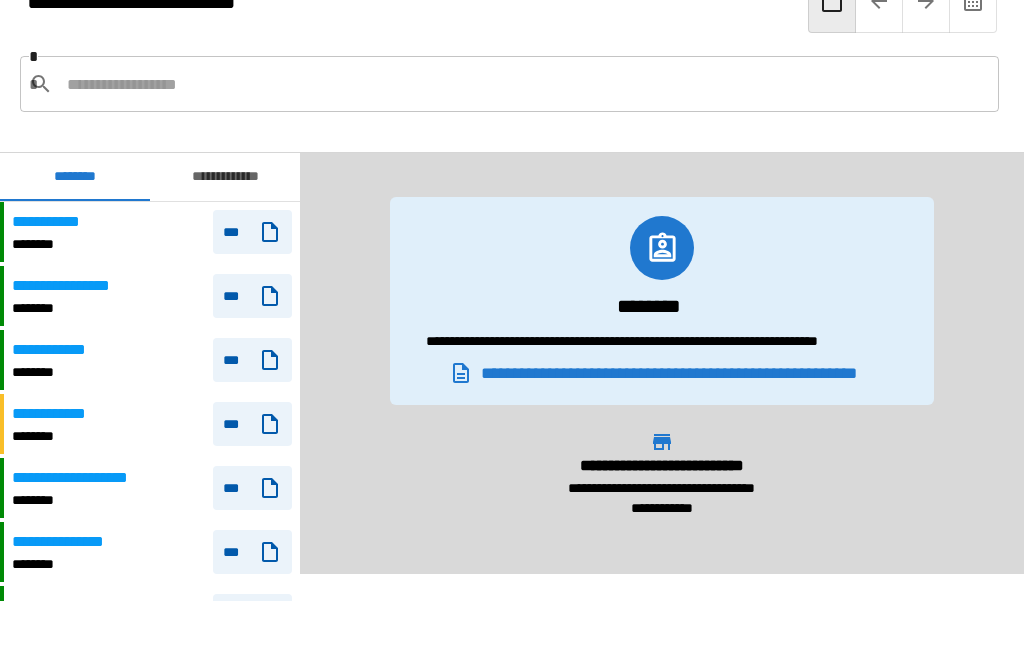 click at bounding box center [525, 84] 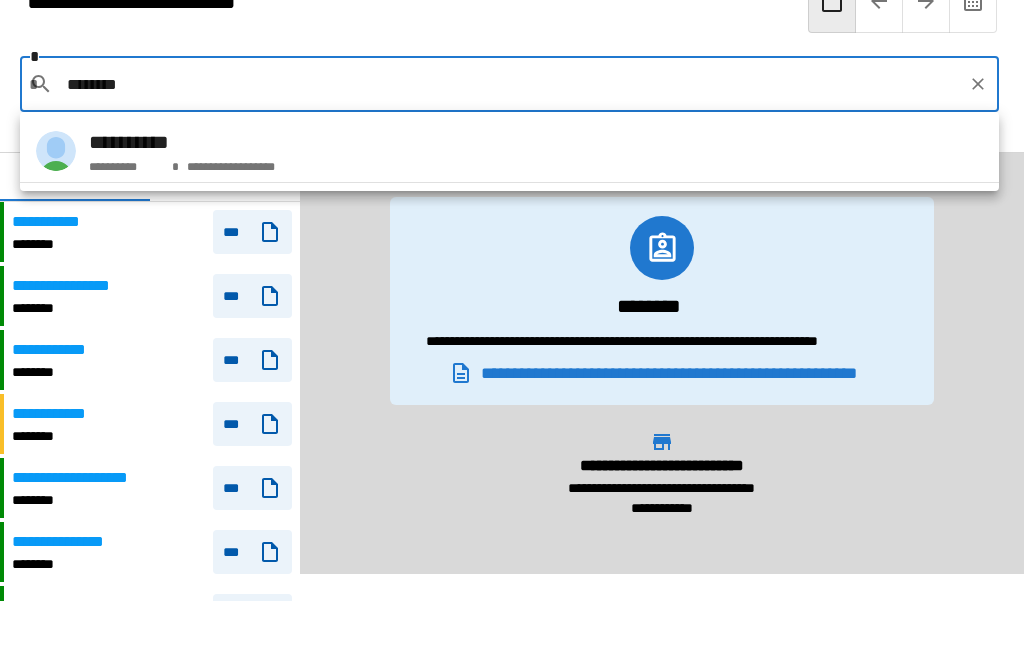 click on "[FIRST] [LAST] [PHONE]" at bounding box center (509, 151) 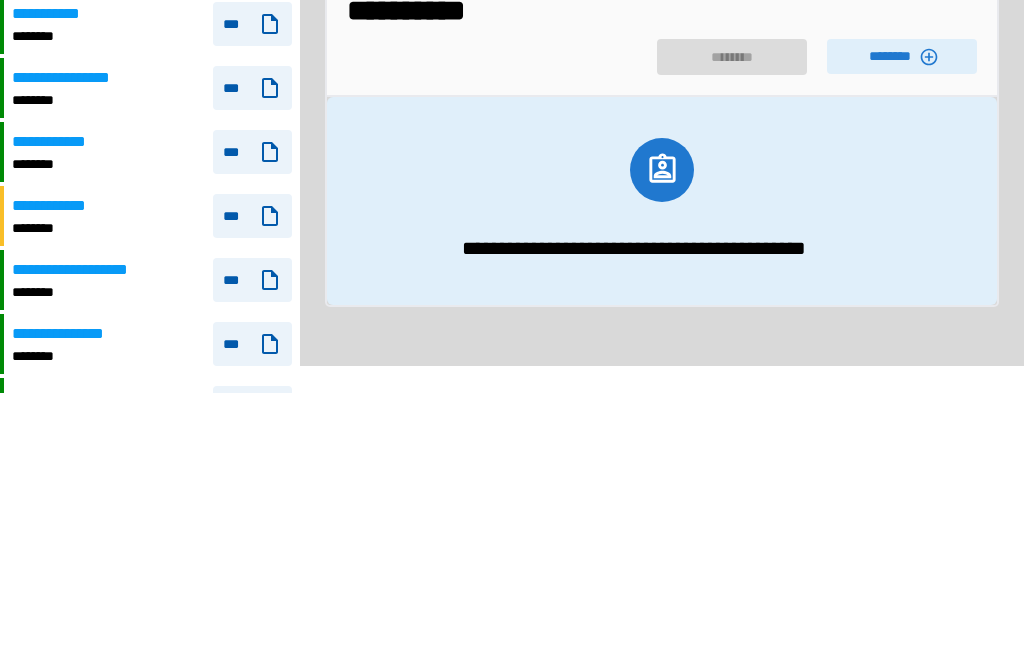 click 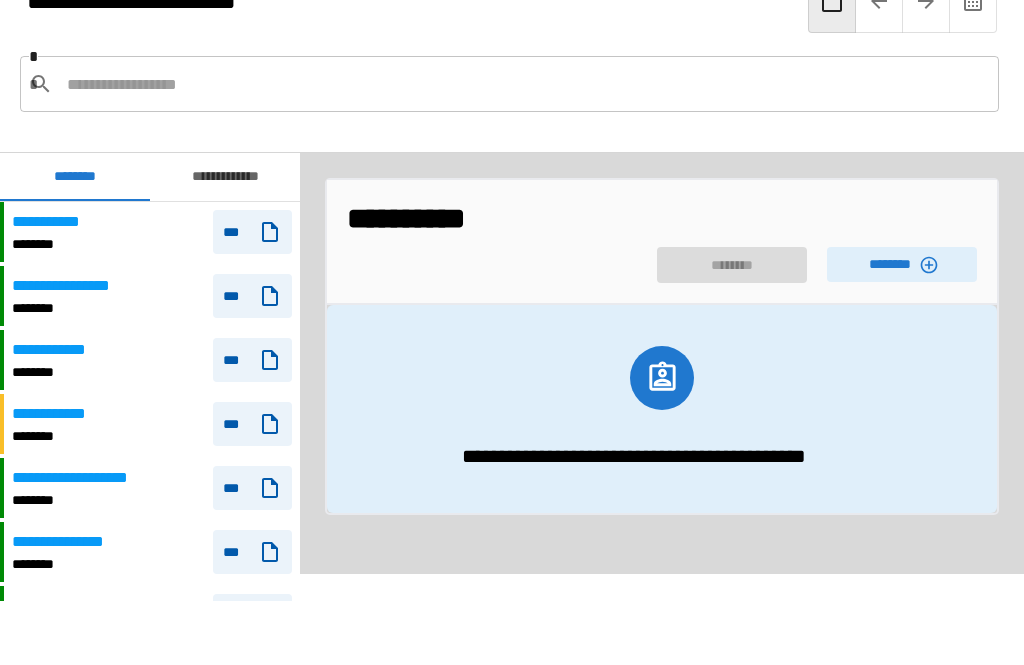 click at bounding box center [662, 378] 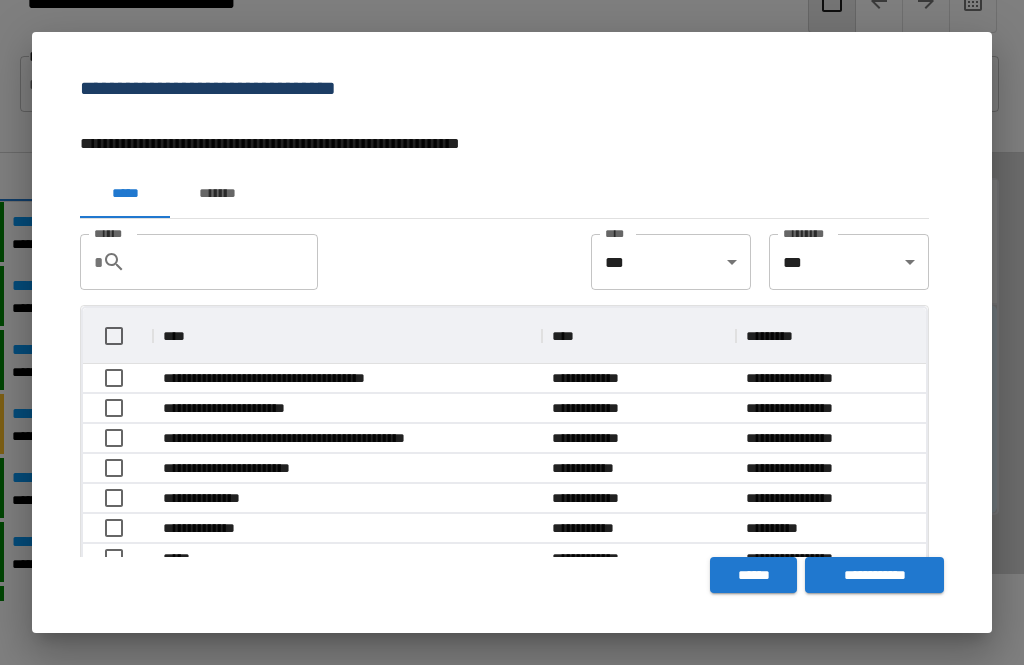 scroll, scrollTop: 1, scrollLeft: 1, axis: both 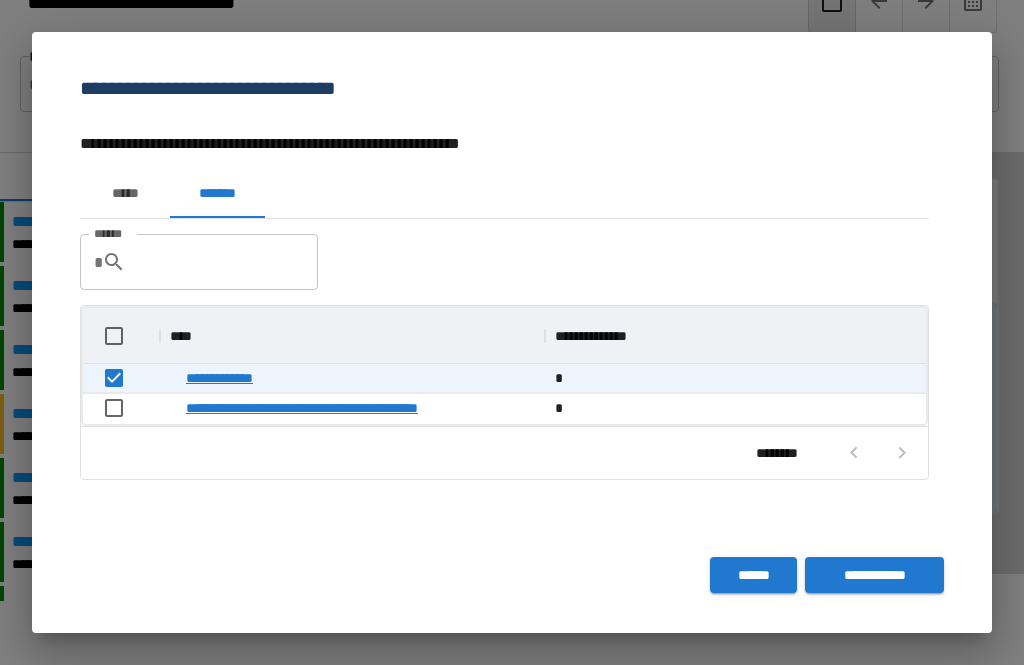 click on "**********" at bounding box center (874, 575) 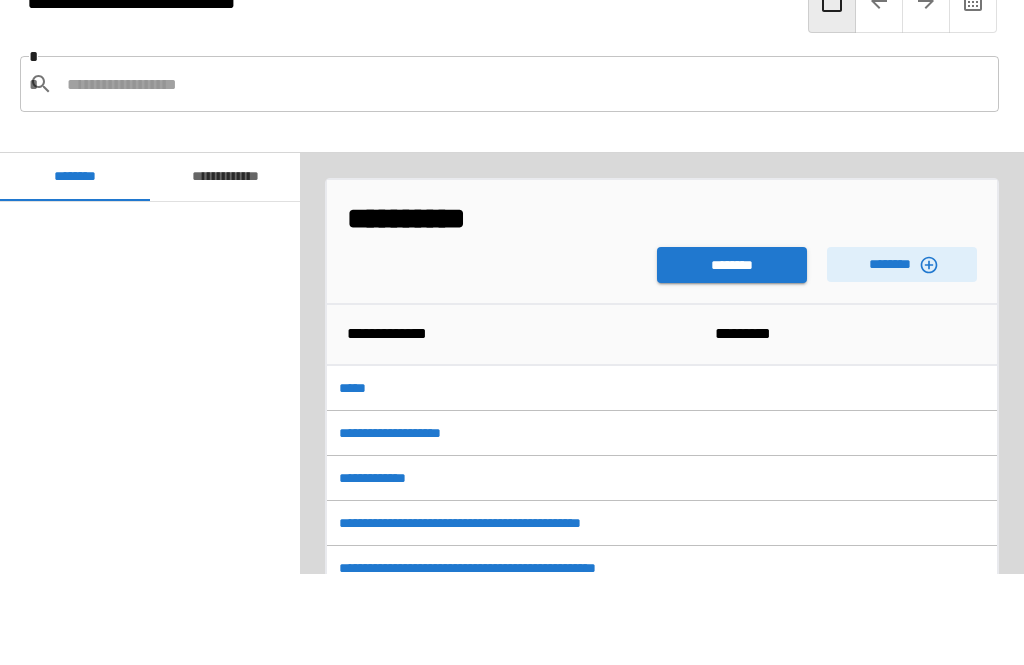 scroll, scrollTop: 1080, scrollLeft: 0, axis: vertical 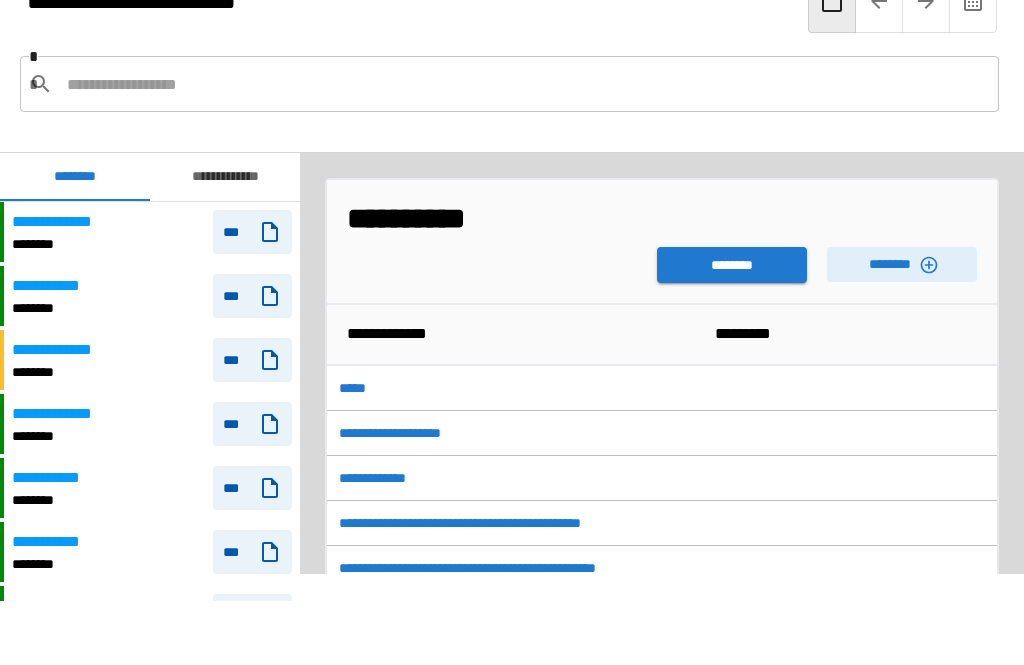 click on "********" at bounding box center (732, 265) 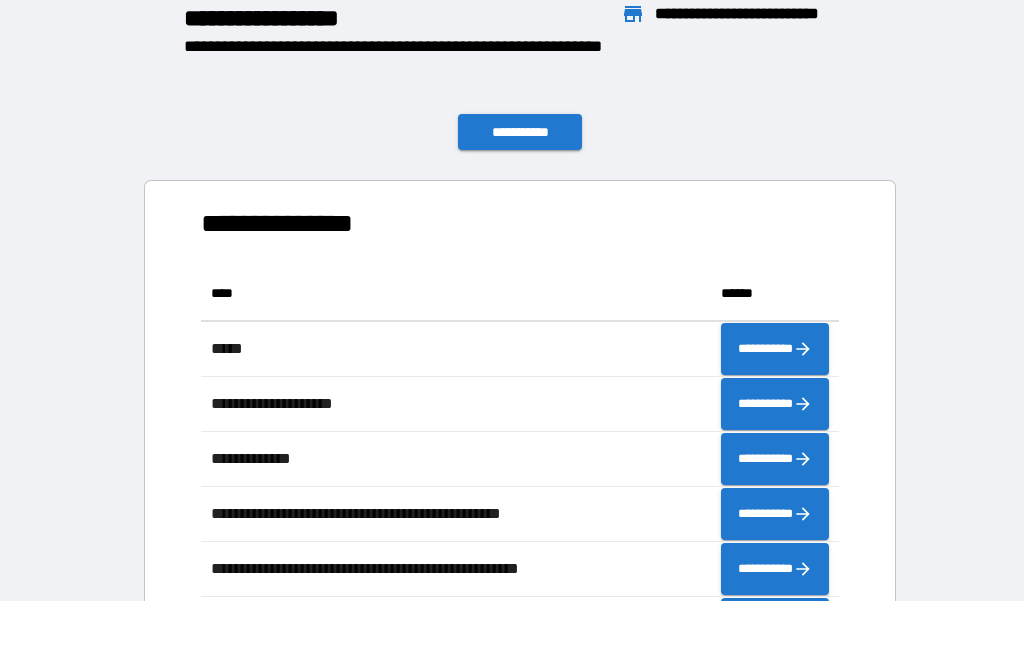 scroll, scrollTop: 386, scrollLeft: 638, axis: both 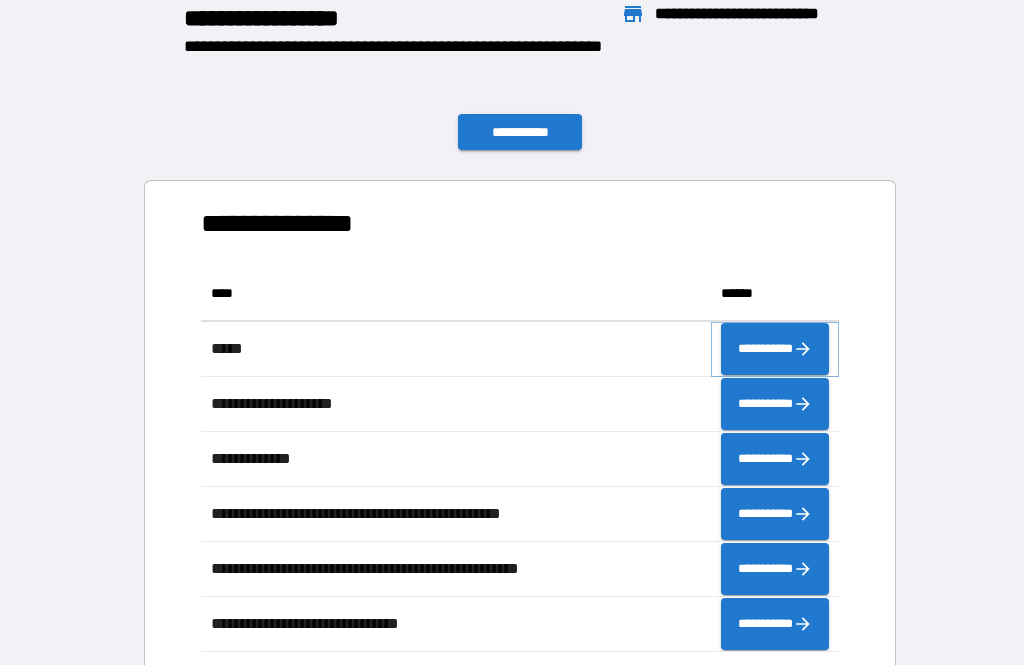 click on "**********" at bounding box center [775, 349] 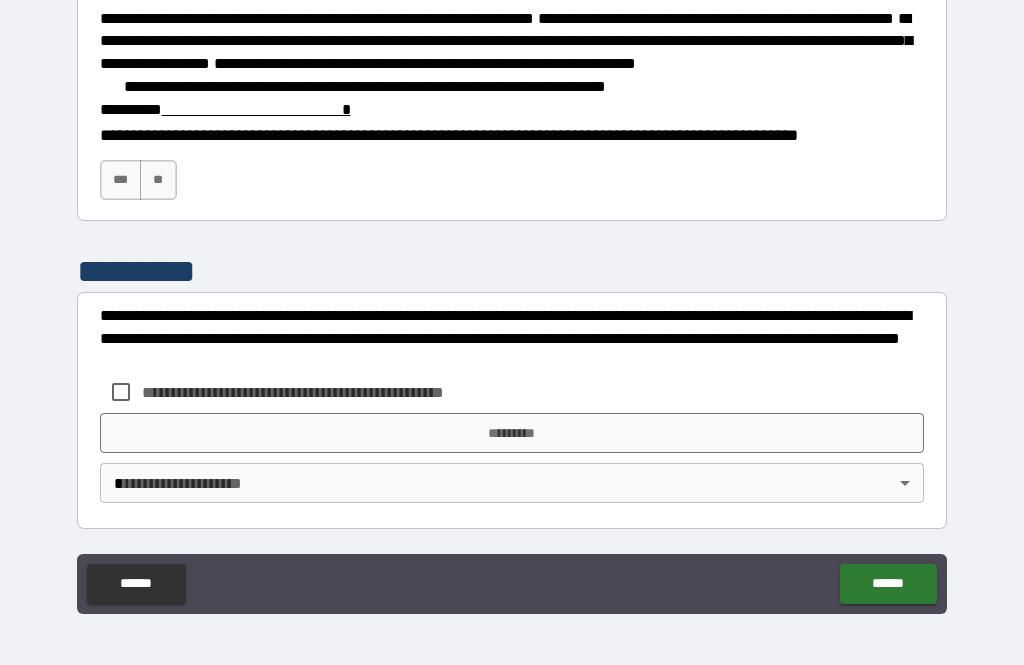 scroll, scrollTop: 3077, scrollLeft: 0, axis: vertical 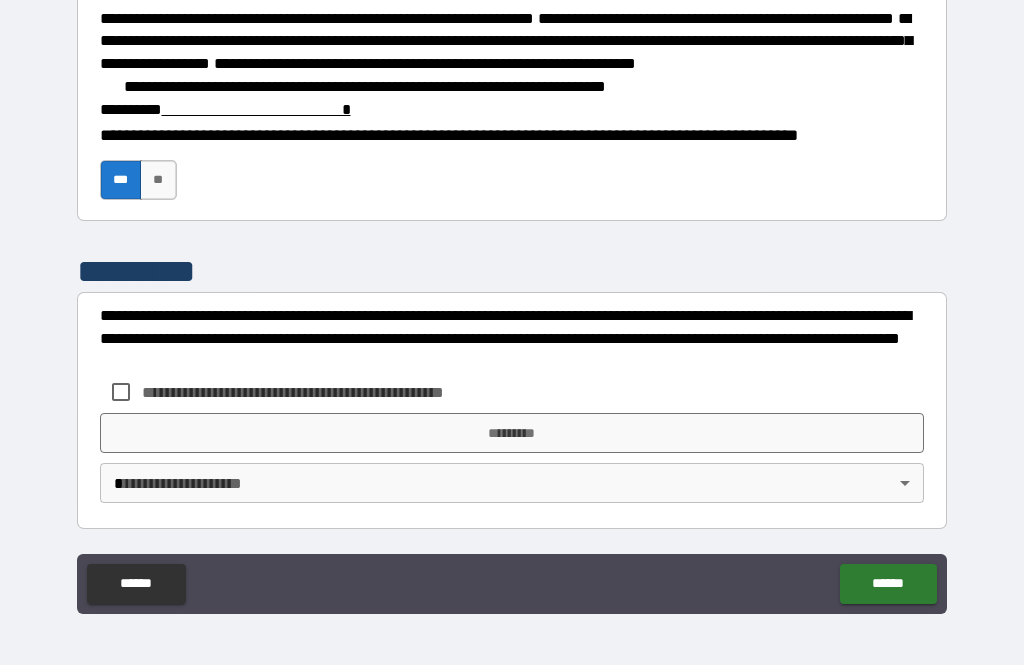 click at bounding box center (256, 109) 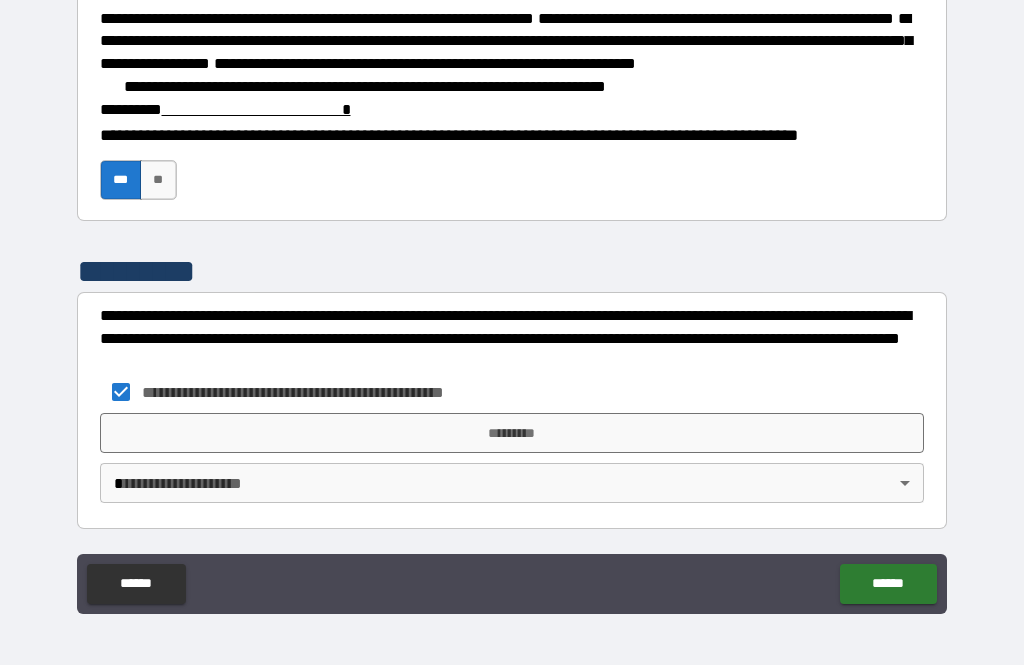 click on "*********" at bounding box center (512, 433) 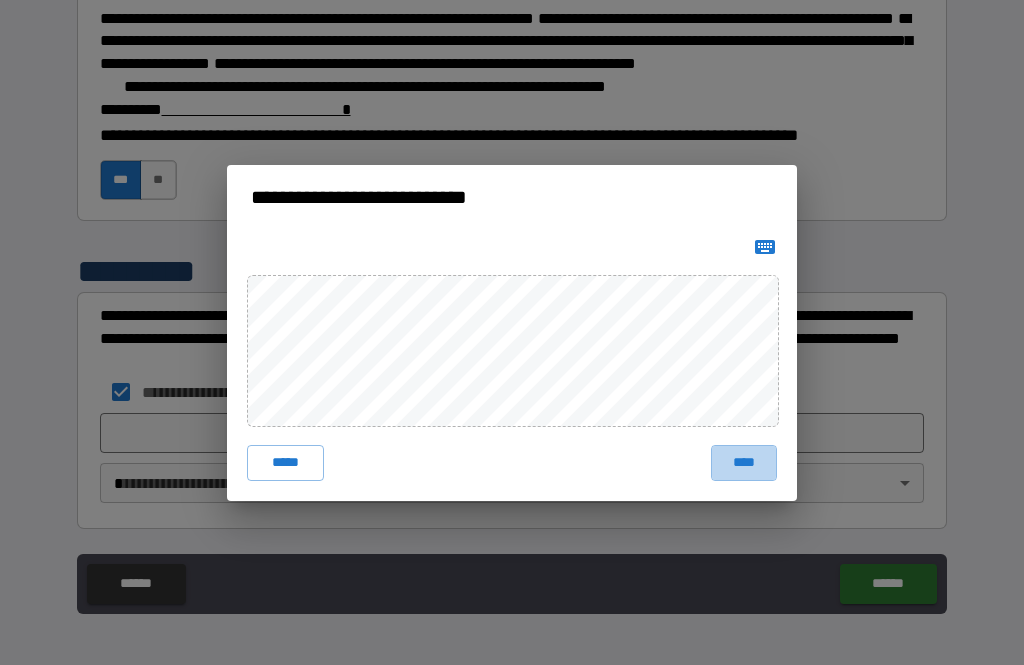 click on "****" at bounding box center (744, 463) 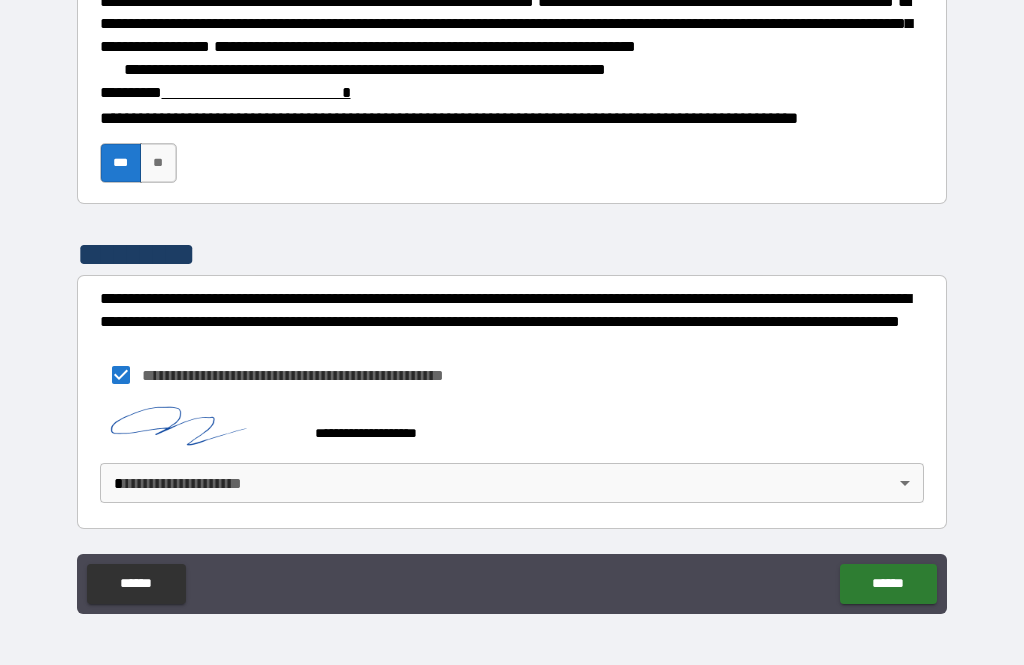 click on "******" at bounding box center (888, 584) 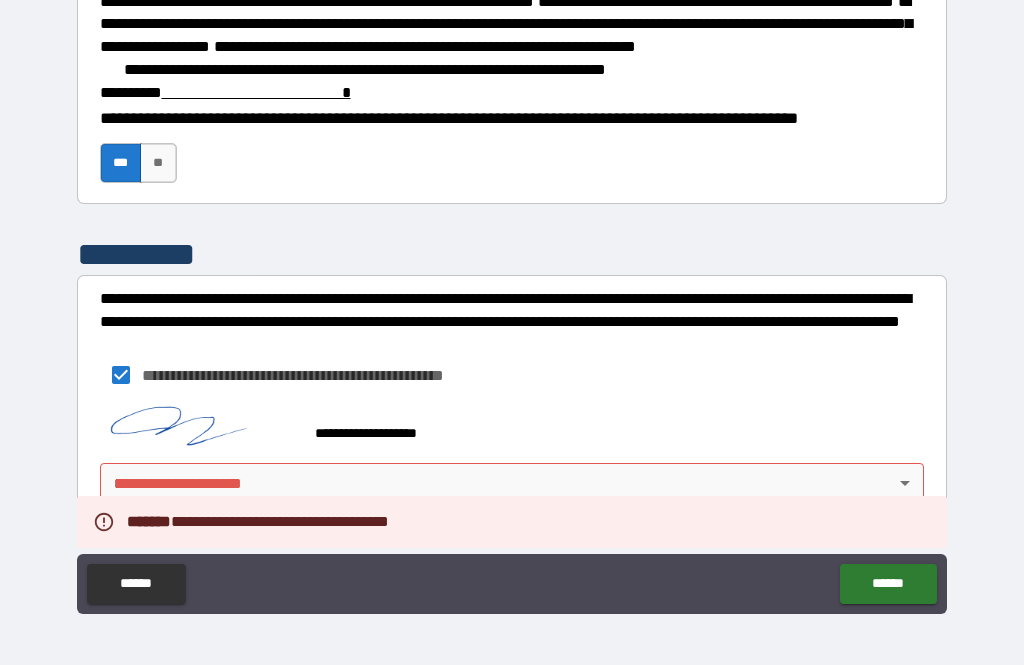 click on "**********" at bounding box center [353, 69] 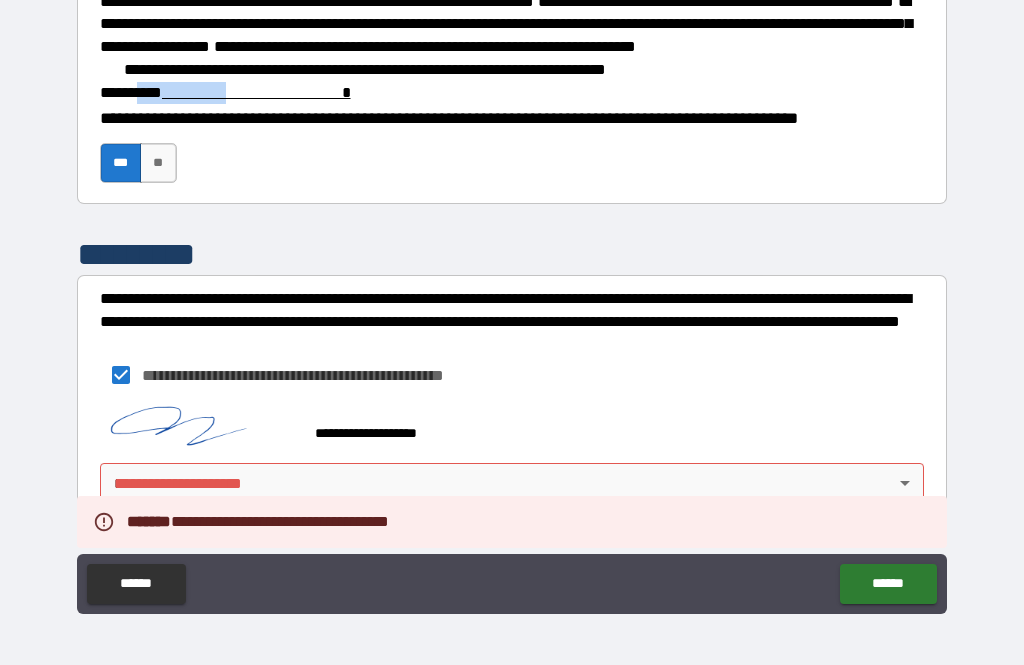 click at bounding box center [256, 92] 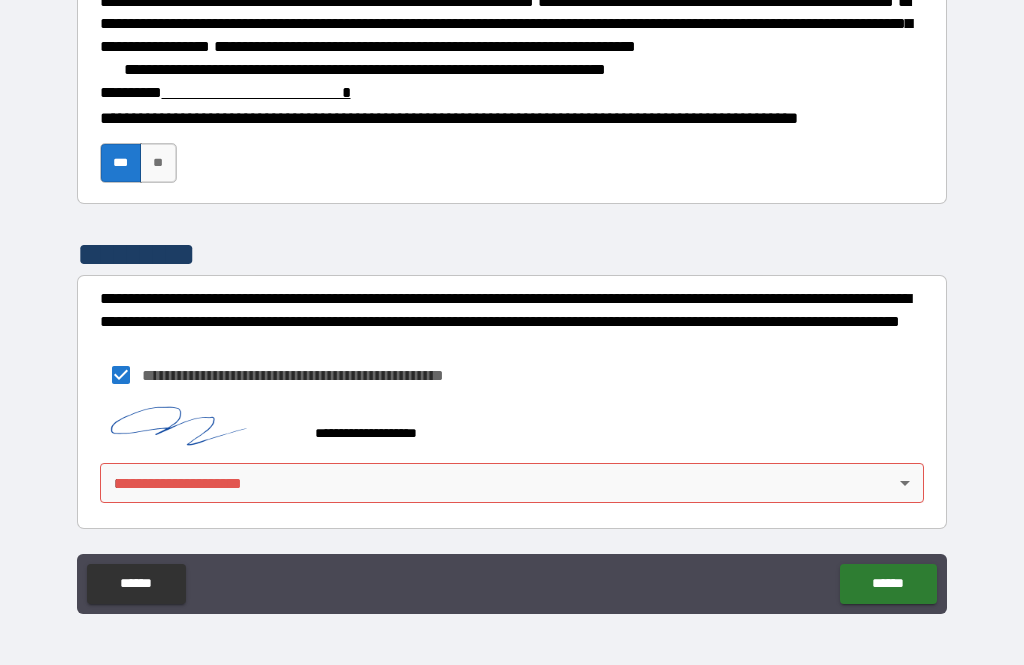 scroll, scrollTop: 2984, scrollLeft: 0, axis: vertical 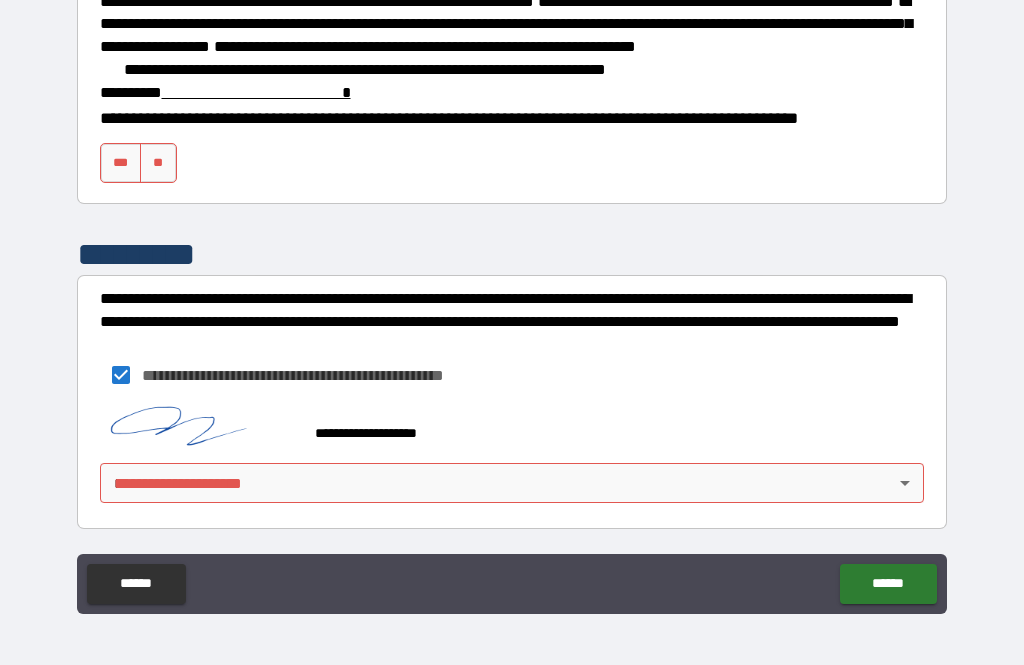 click on "***" at bounding box center (121, 163) 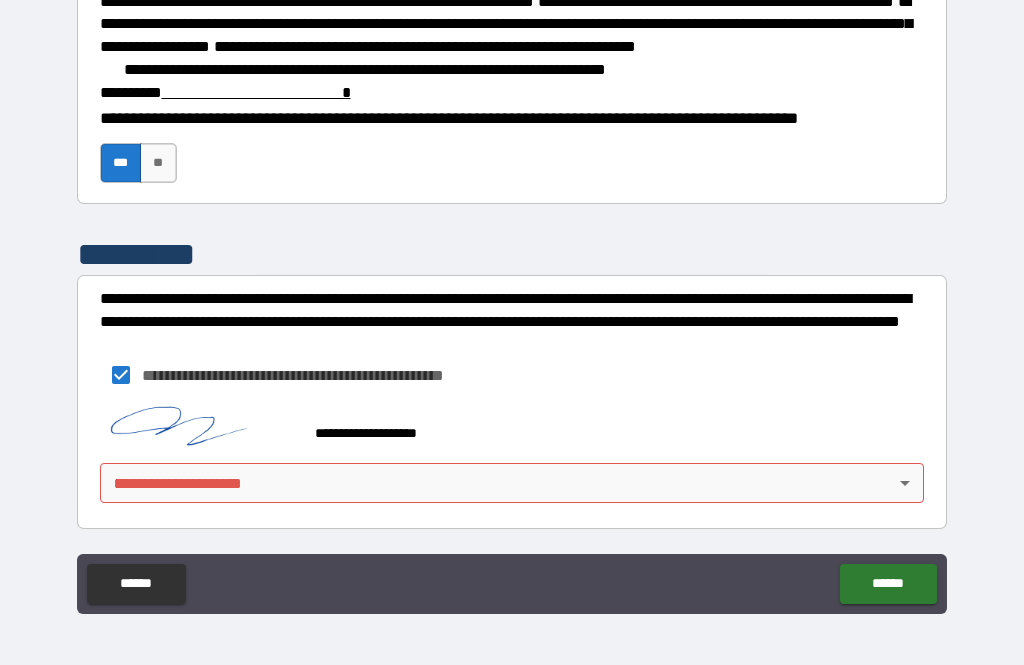 click on "**********" at bounding box center [512, 70] 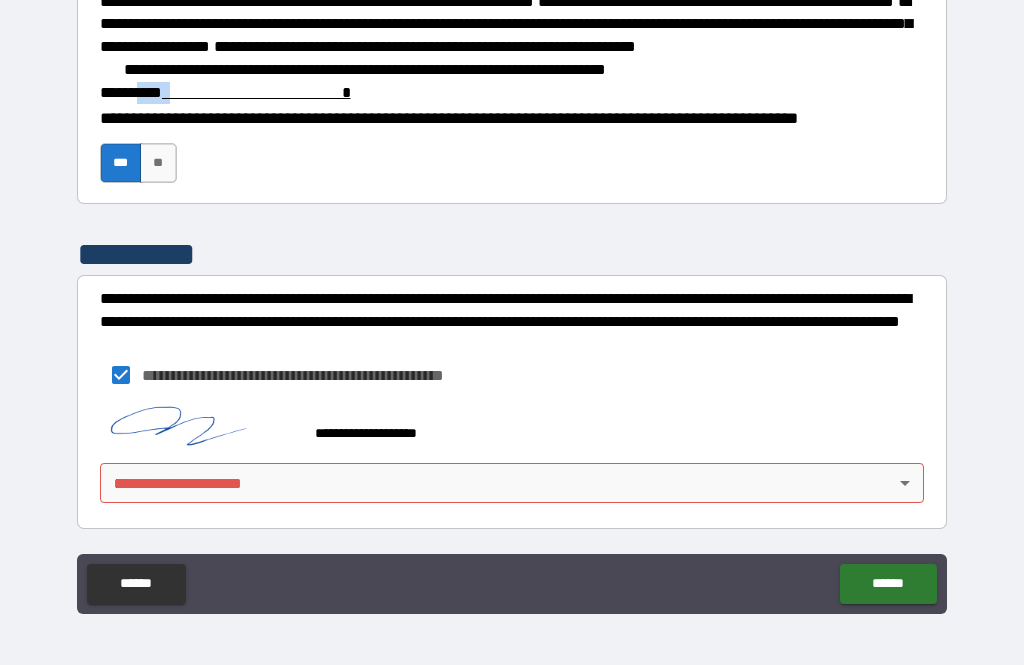 click on "**********" at bounding box center (512, 153) 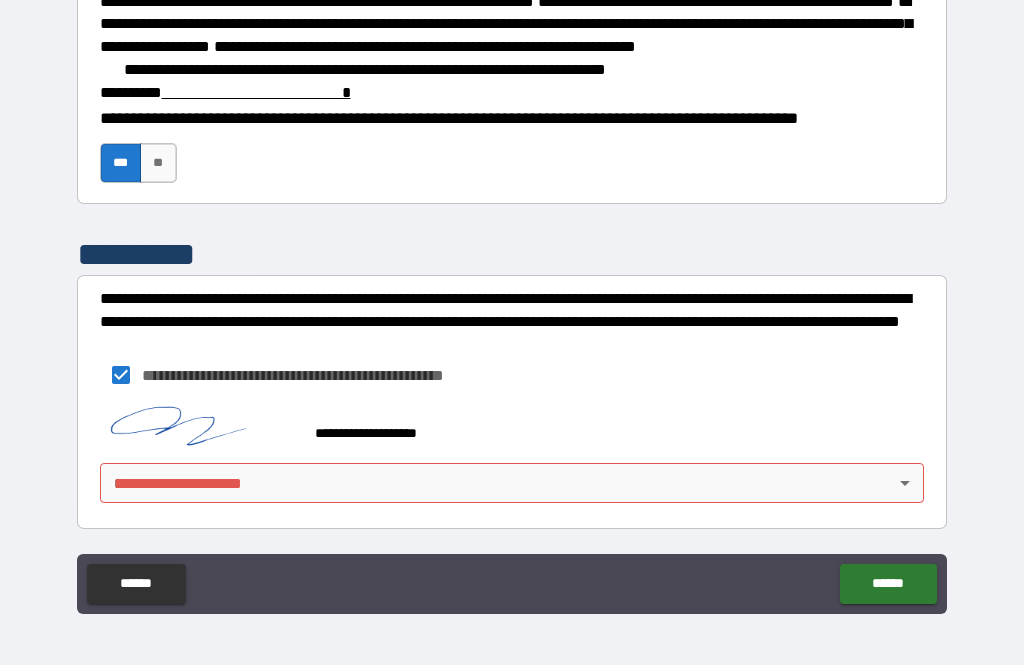 scroll, scrollTop: 3094, scrollLeft: 0, axis: vertical 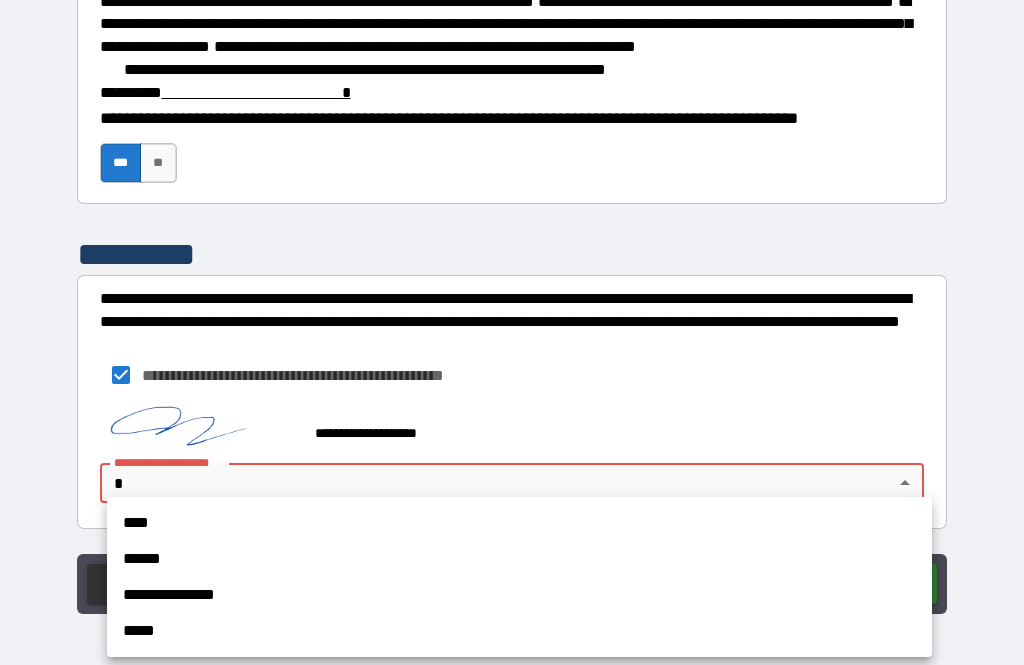 click on "****" at bounding box center (519, 523) 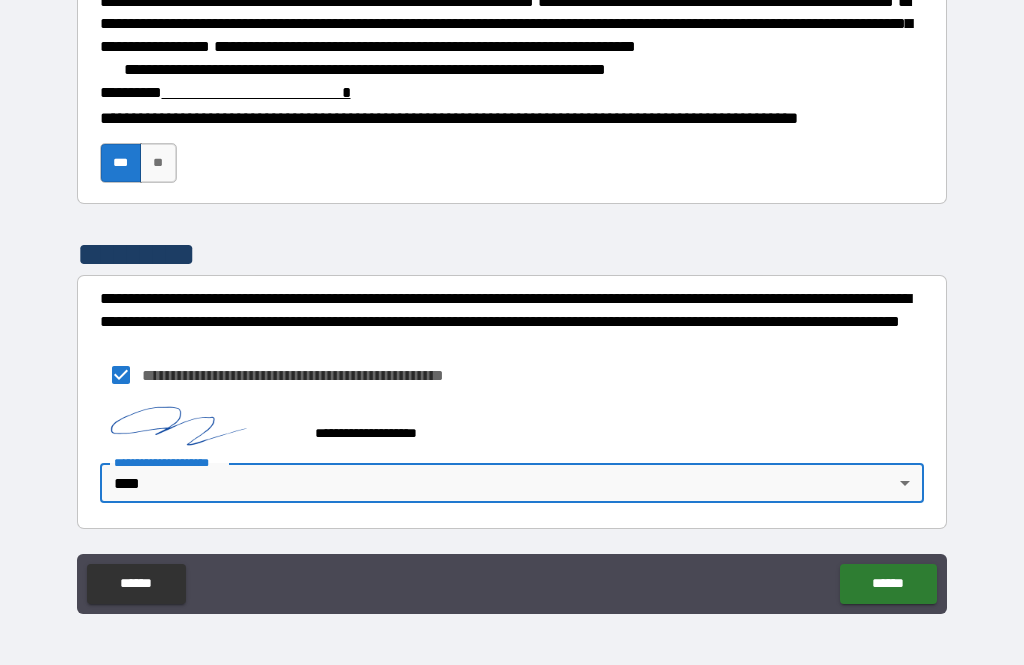 click on "******" at bounding box center (888, 584) 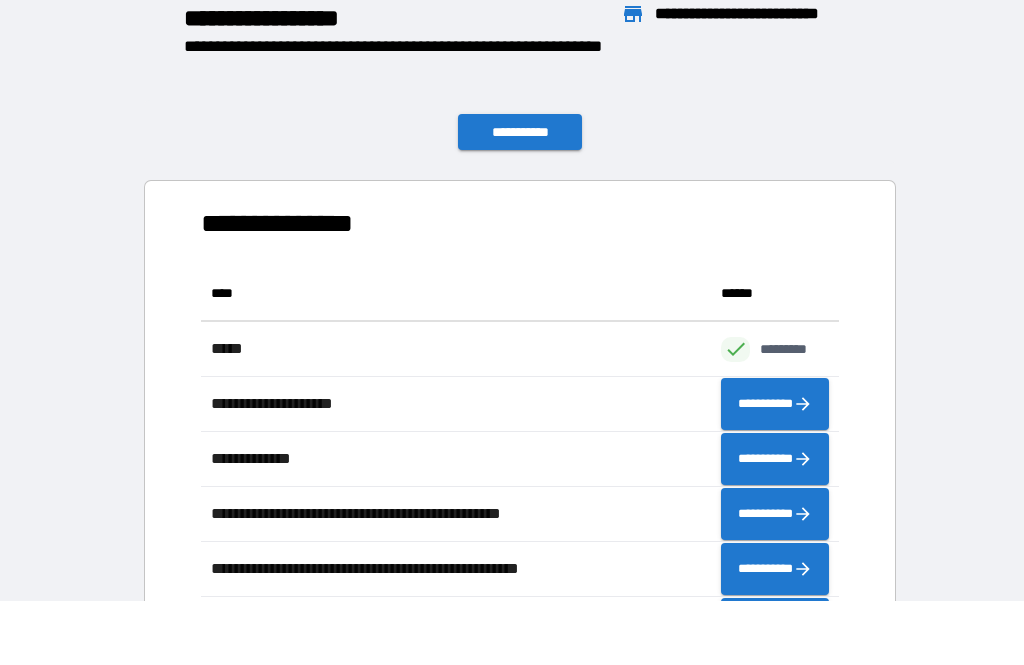 scroll, scrollTop: 386, scrollLeft: 638, axis: both 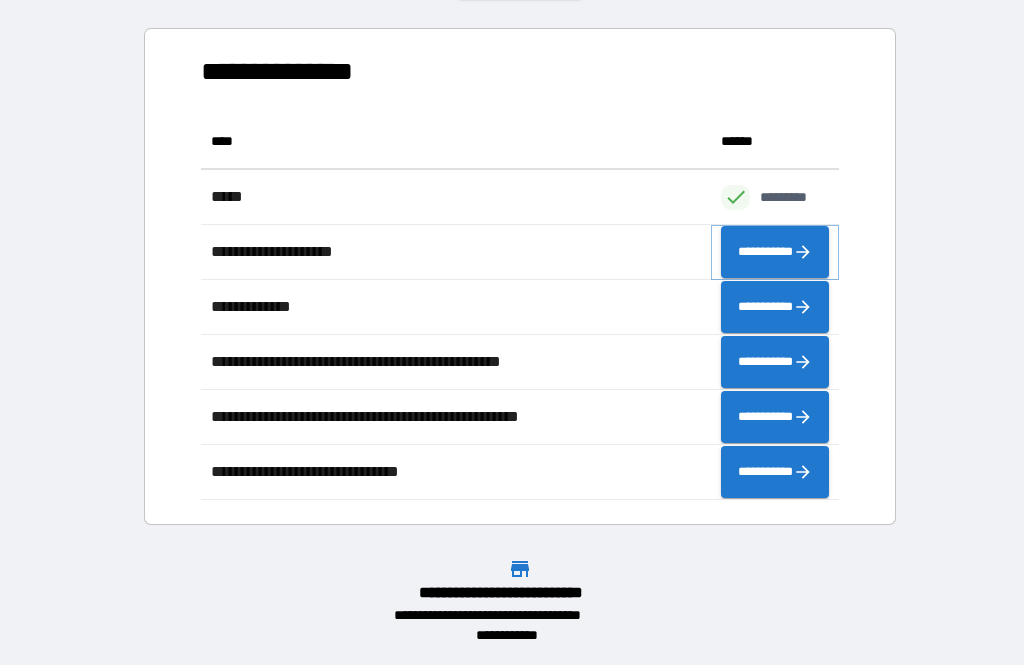 click on "**********" at bounding box center [775, 252] 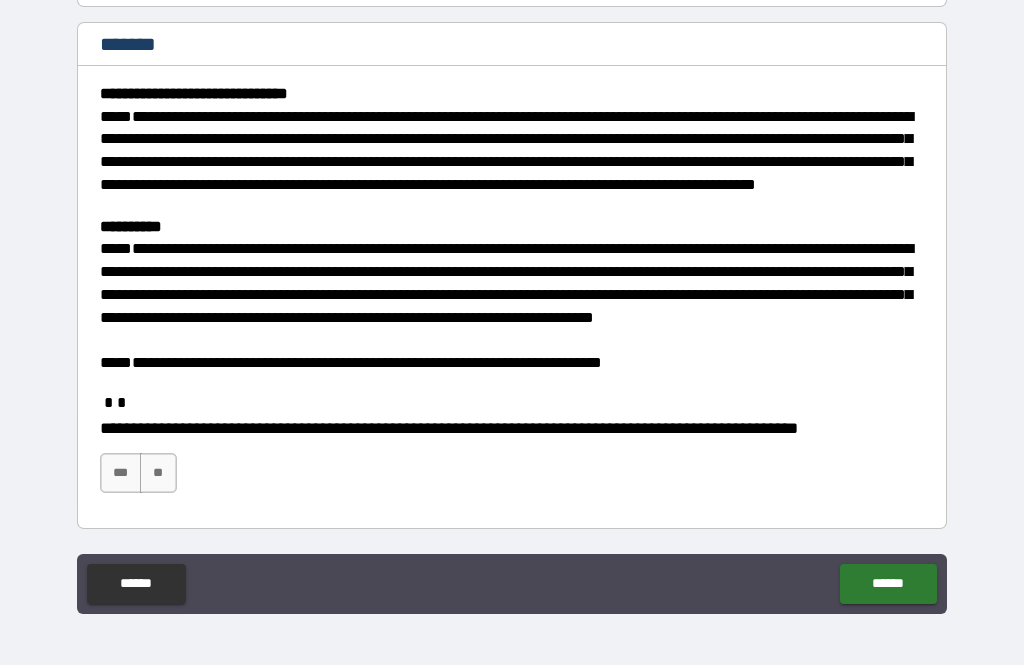 scroll, scrollTop: 224, scrollLeft: 0, axis: vertical 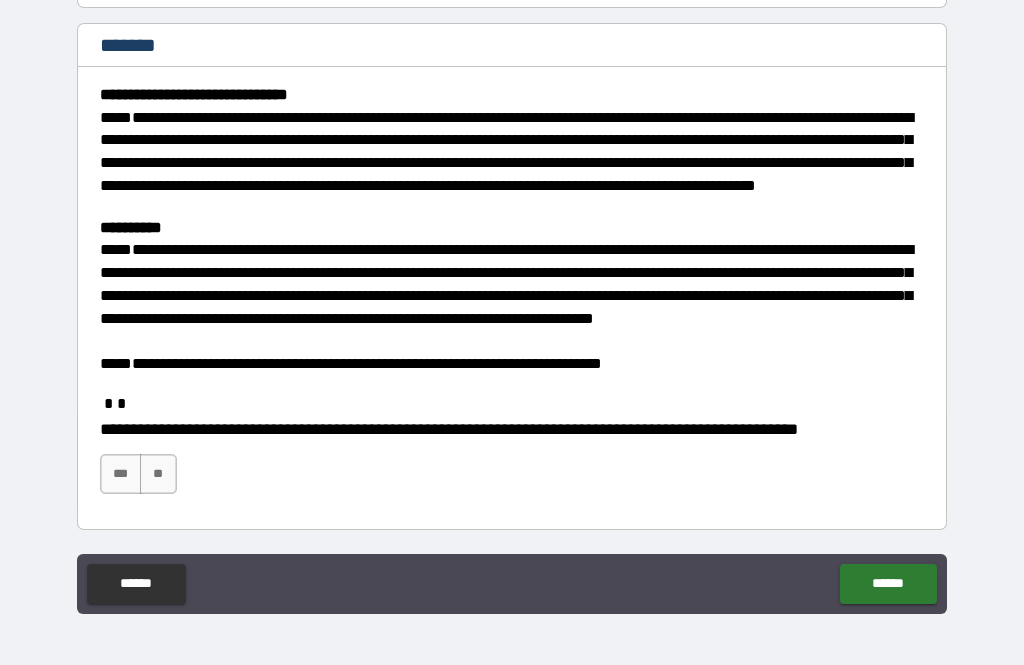 click on "***" at bounding box center [121, 474] 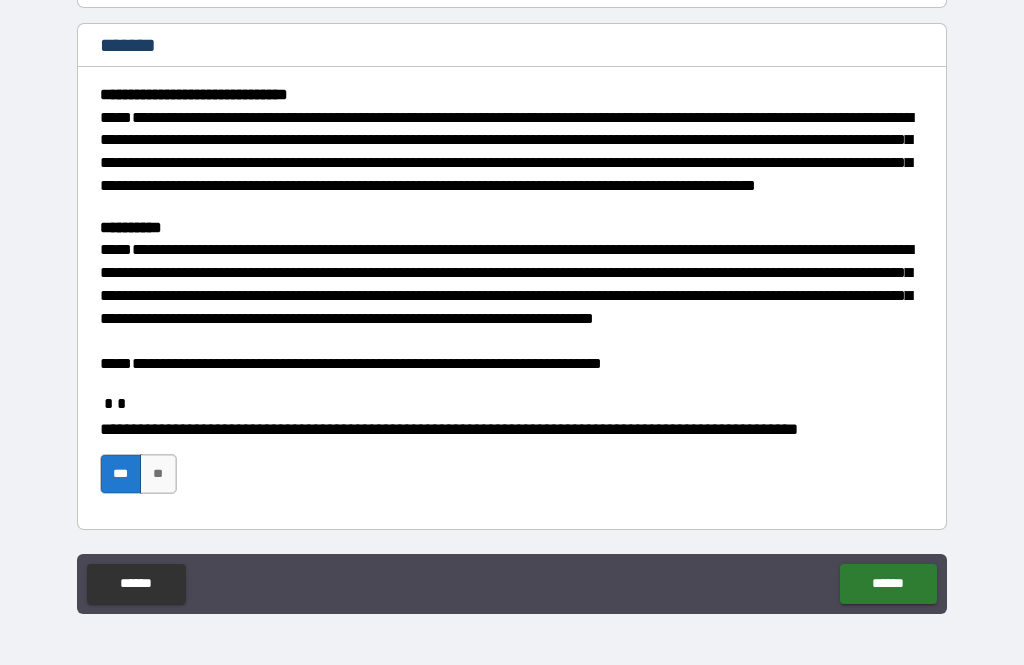 click on "******" at bounding box center [888, 584] 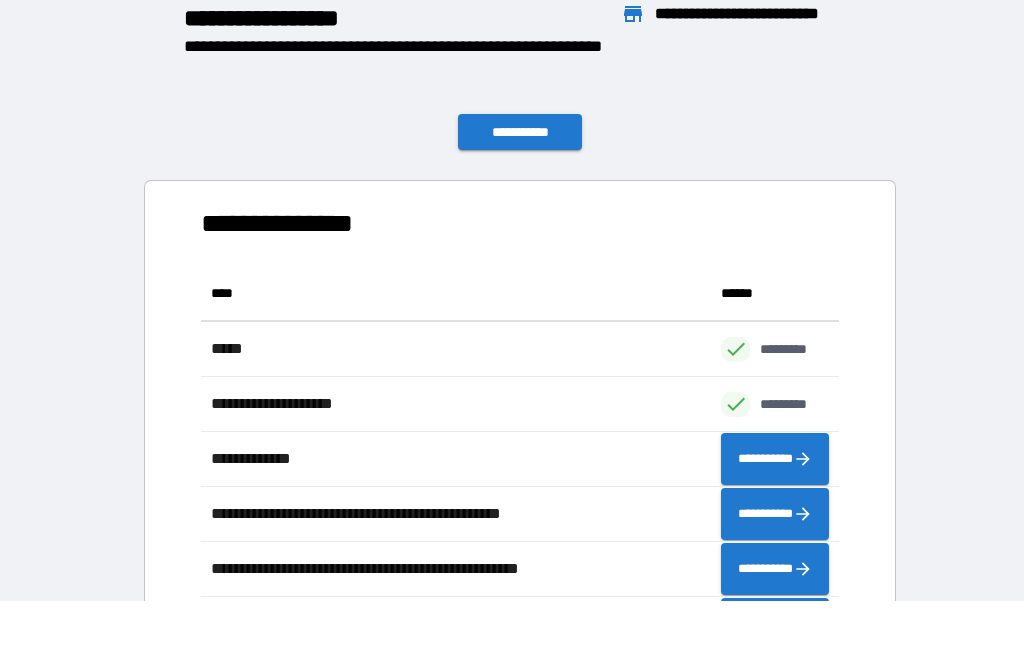 scroll, scrollTop: 386, scrollLeft: 638, axis: both 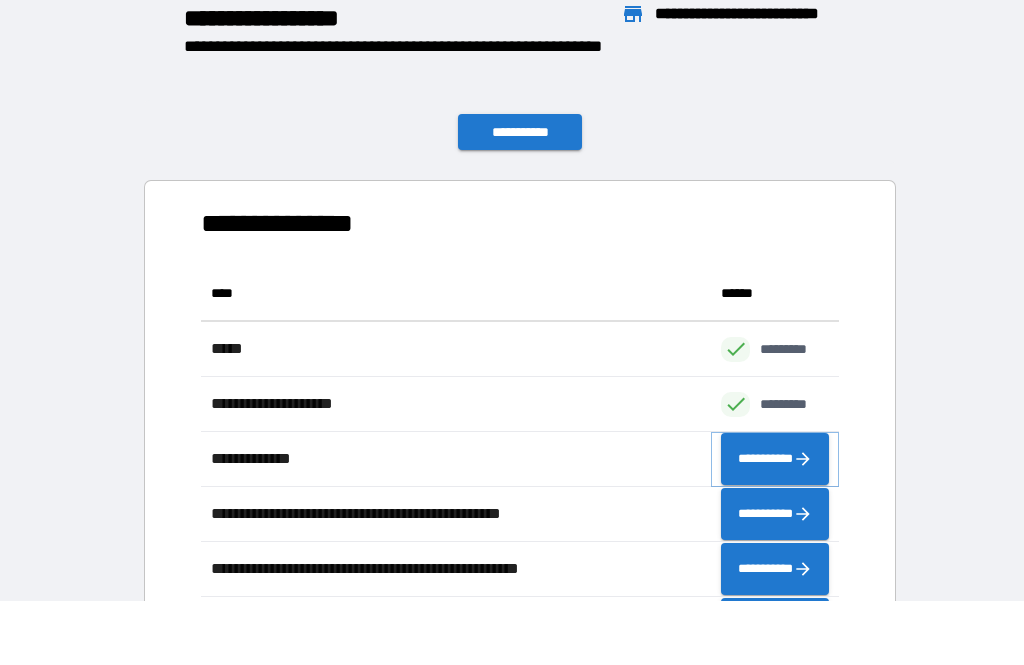 click on "**********" at bounding box center (775, 459) 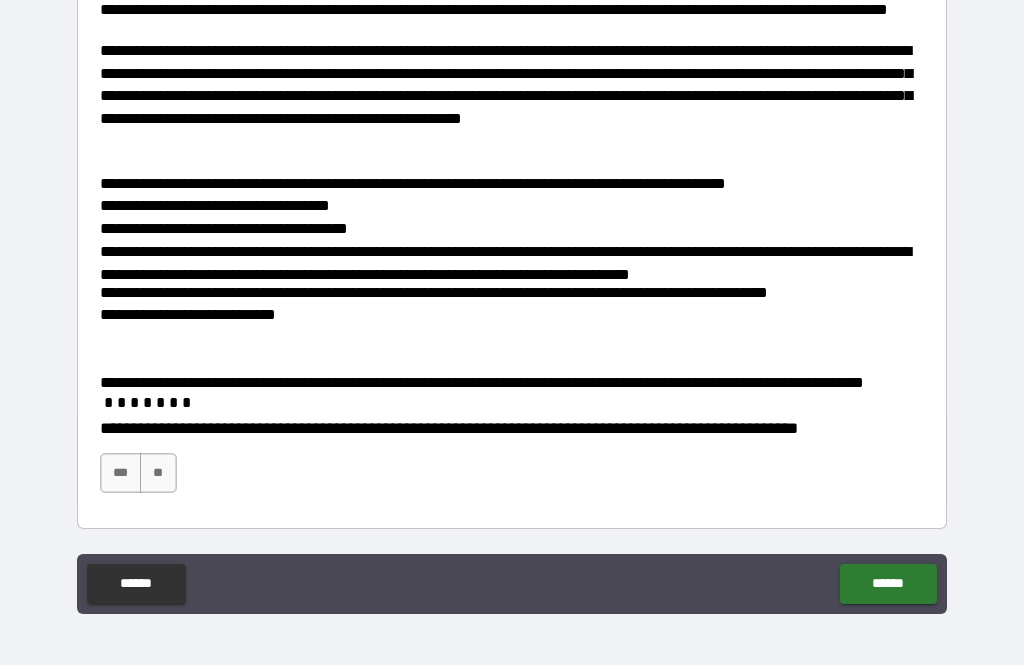 scroll, scrollTop: 422, scrollLeft: 0, axis: vertical 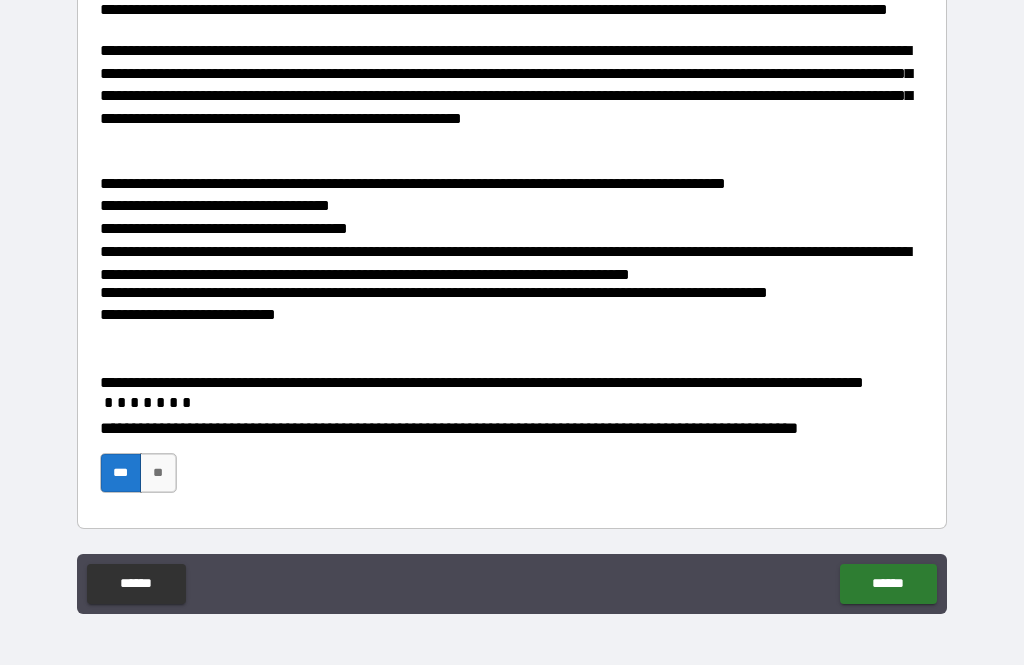 click on "******" at bounding box center [888, 584] 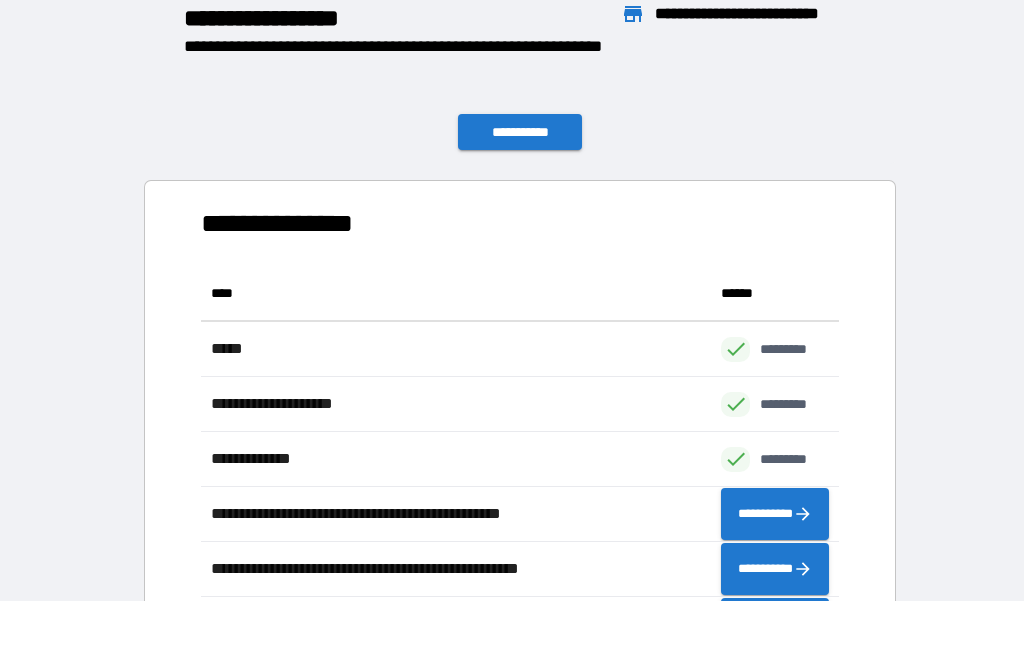 scroll, scrollTop: 386, scrollLeft: 638, axis: both 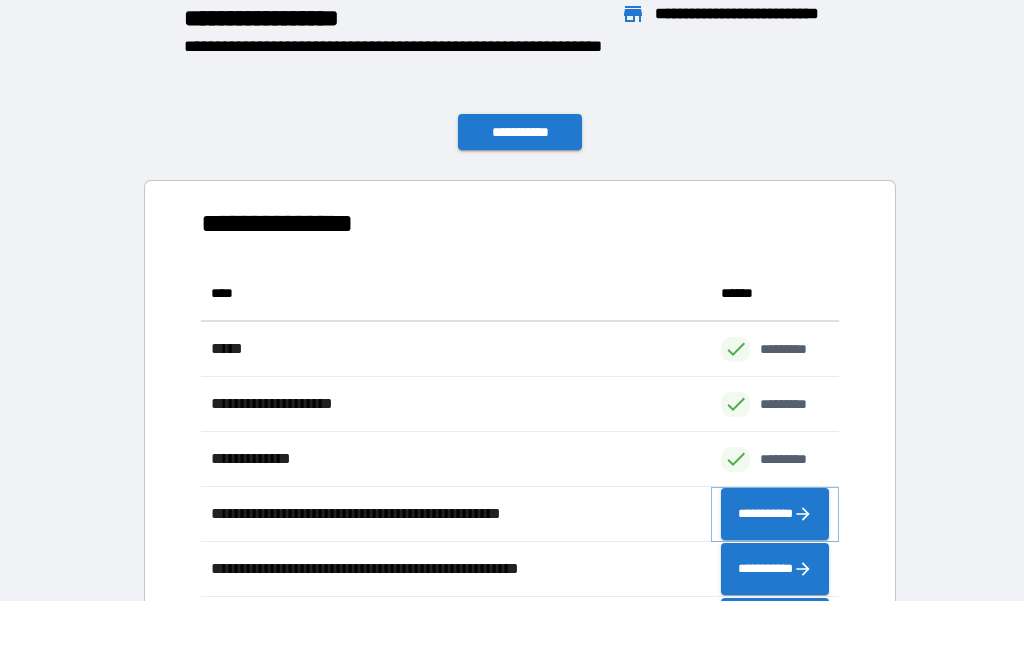 click 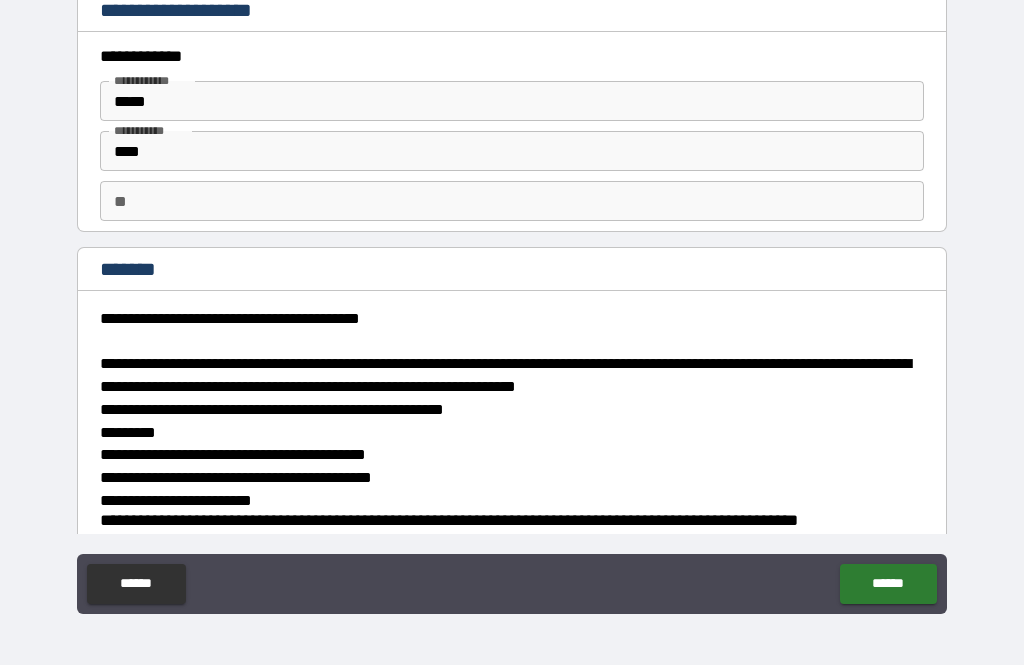 click on "******" at bounding box center [888, 584] 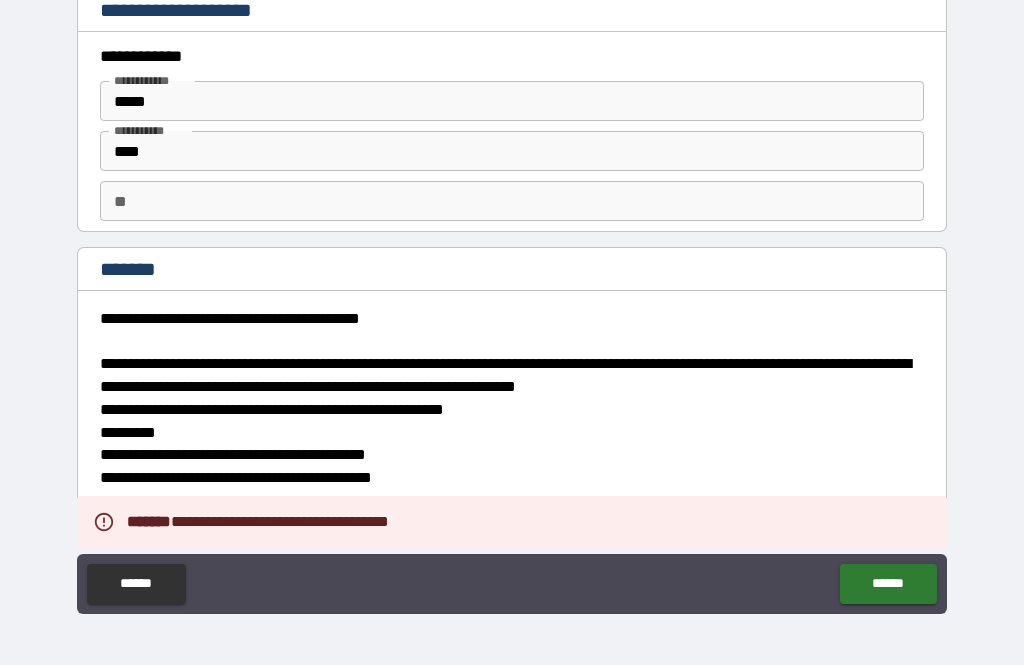 click on "**********" at bounding box center [512, 407] 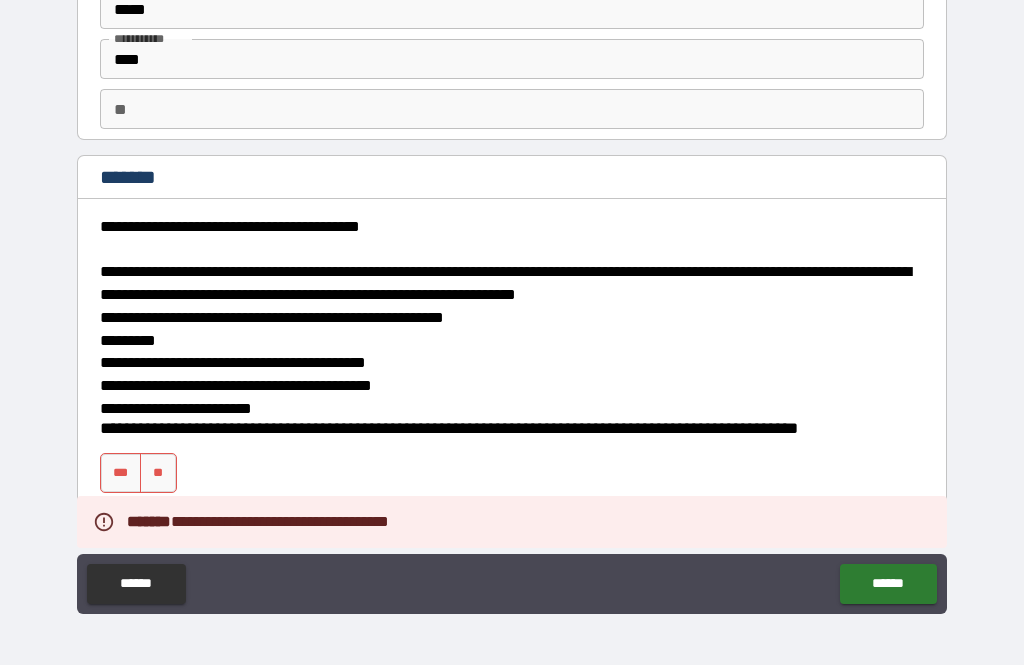 scroll, scrollTop: 92, scrollLeft: 0, axis: vertical 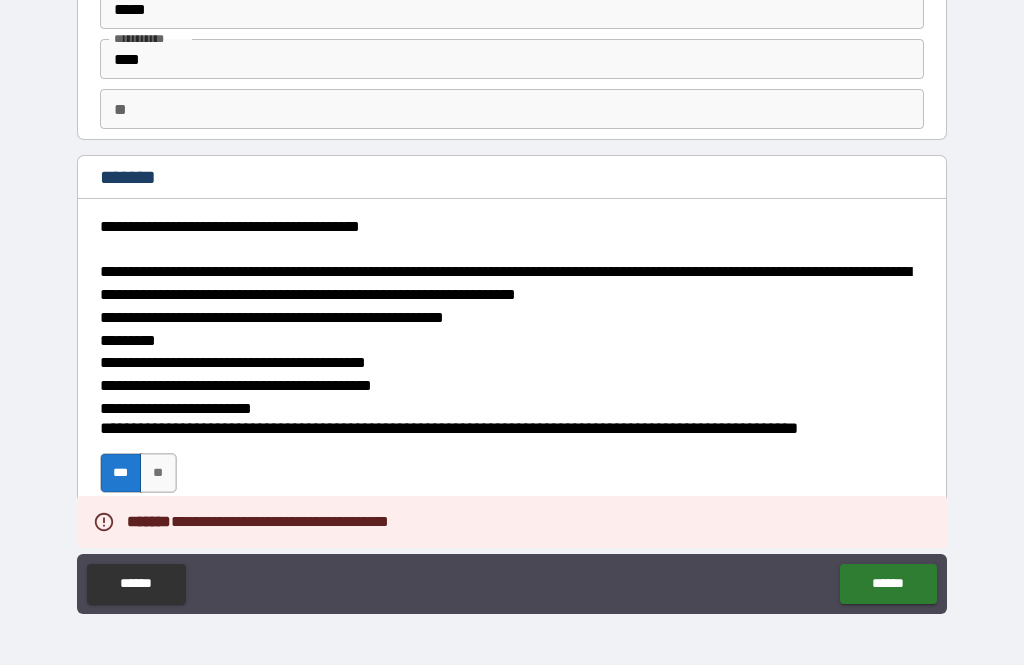 click on "******" at bounding box center [888, 584] 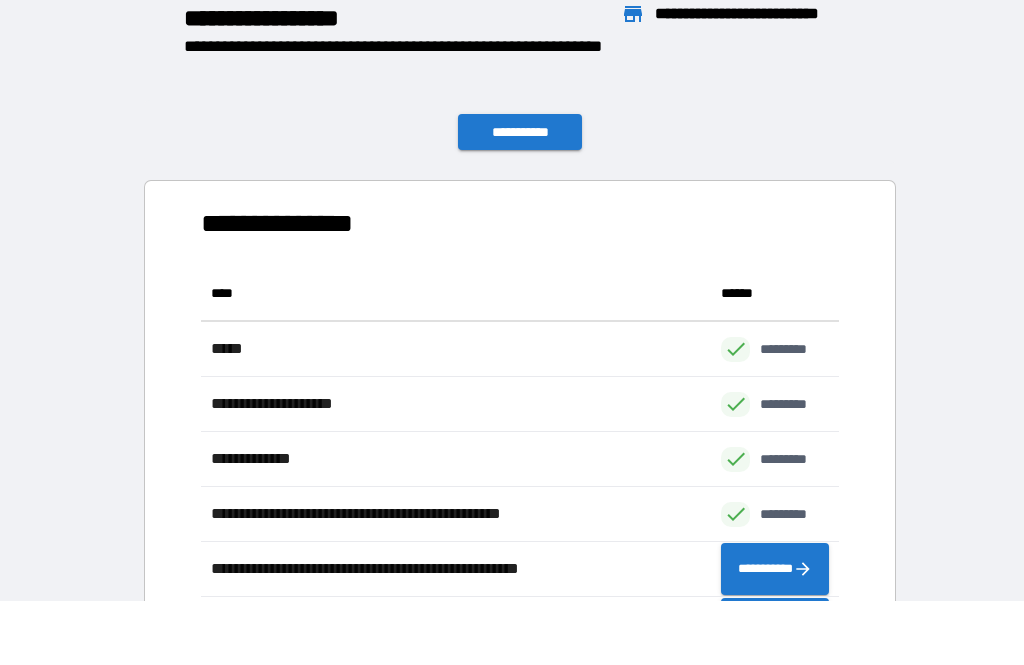 scroll, scrollTop: 386, scrollLeft: 638, axis: both 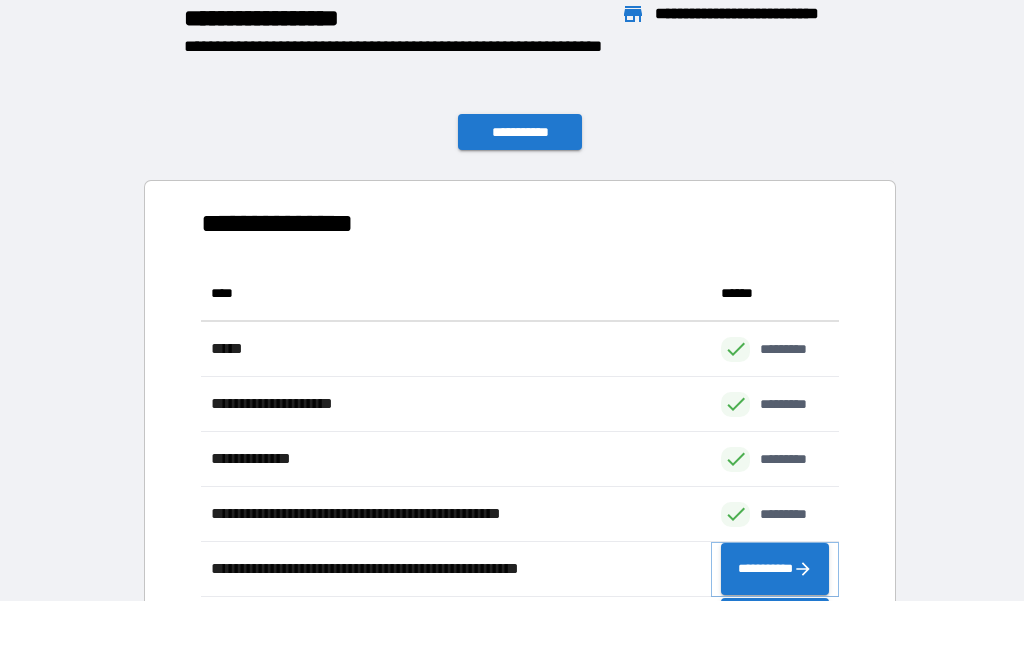 click 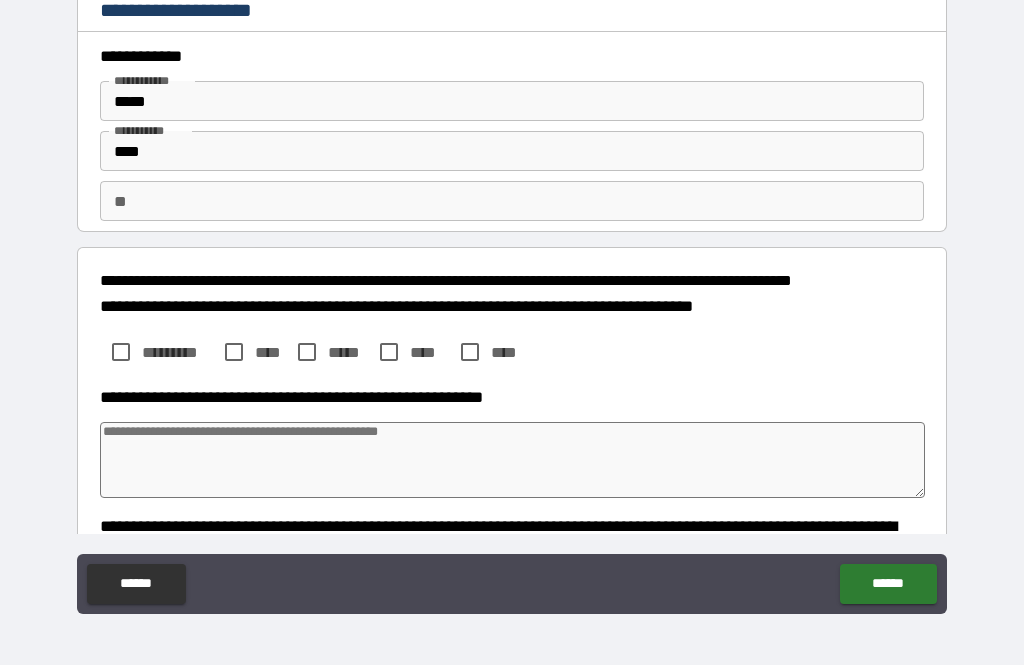 type on "*" 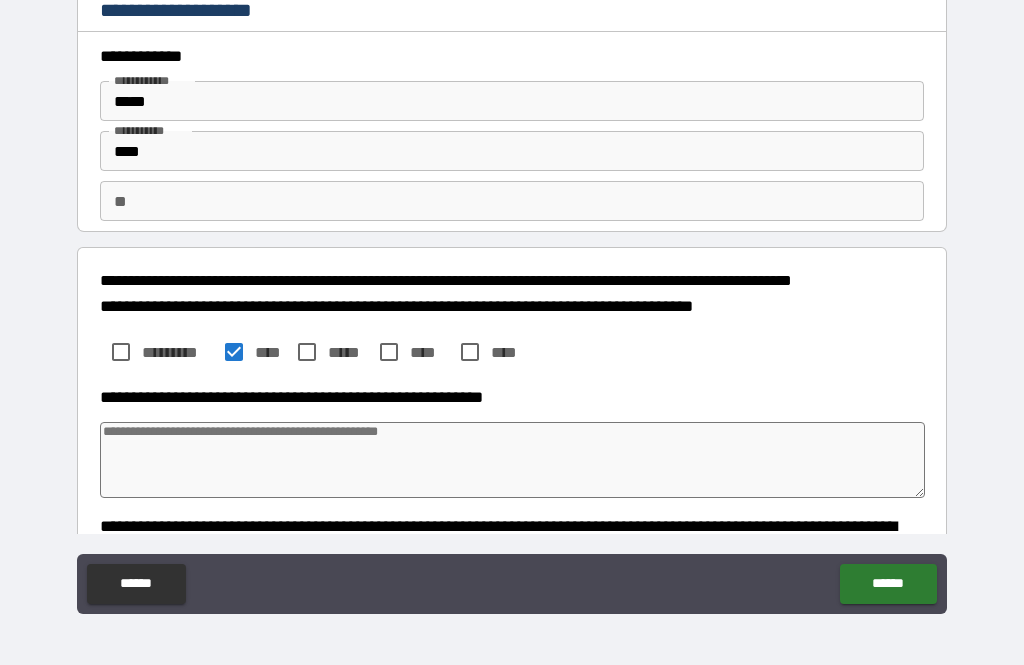 type on "*" 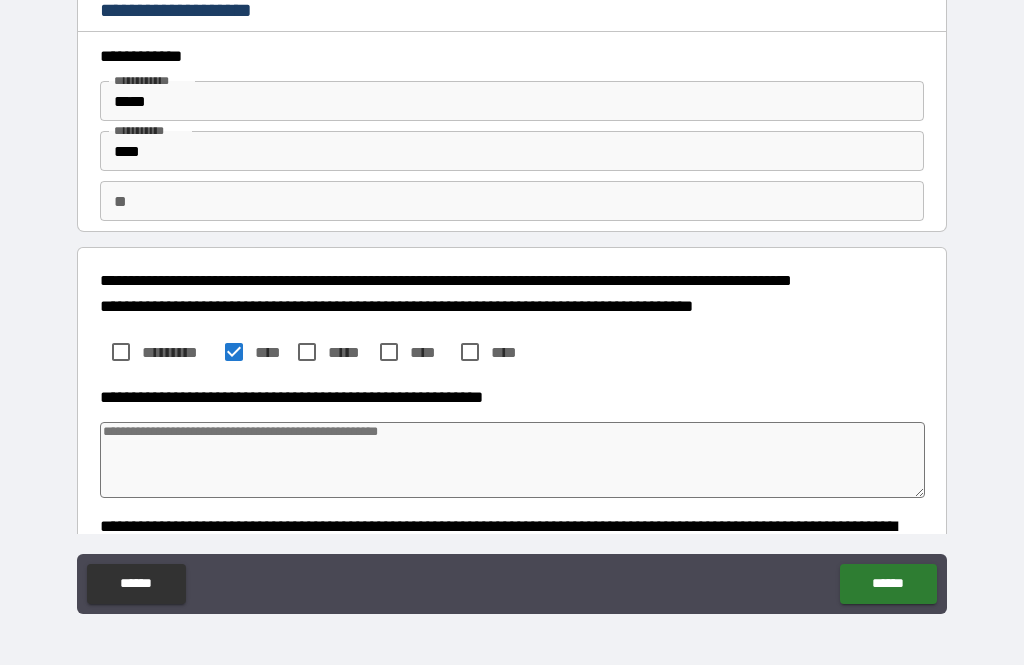 type on "*" 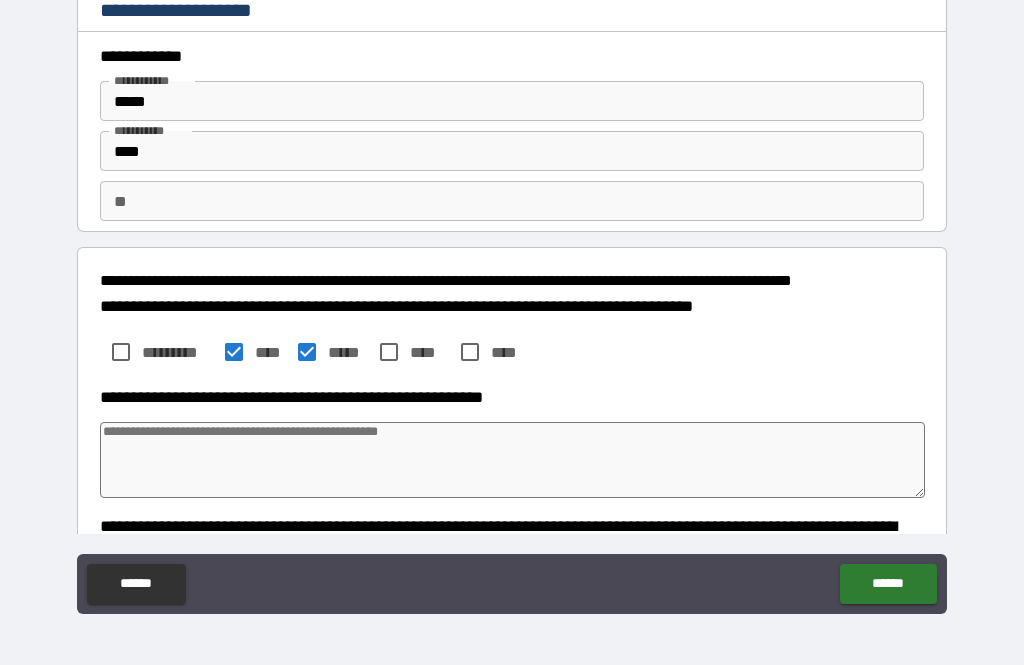 type on "*" 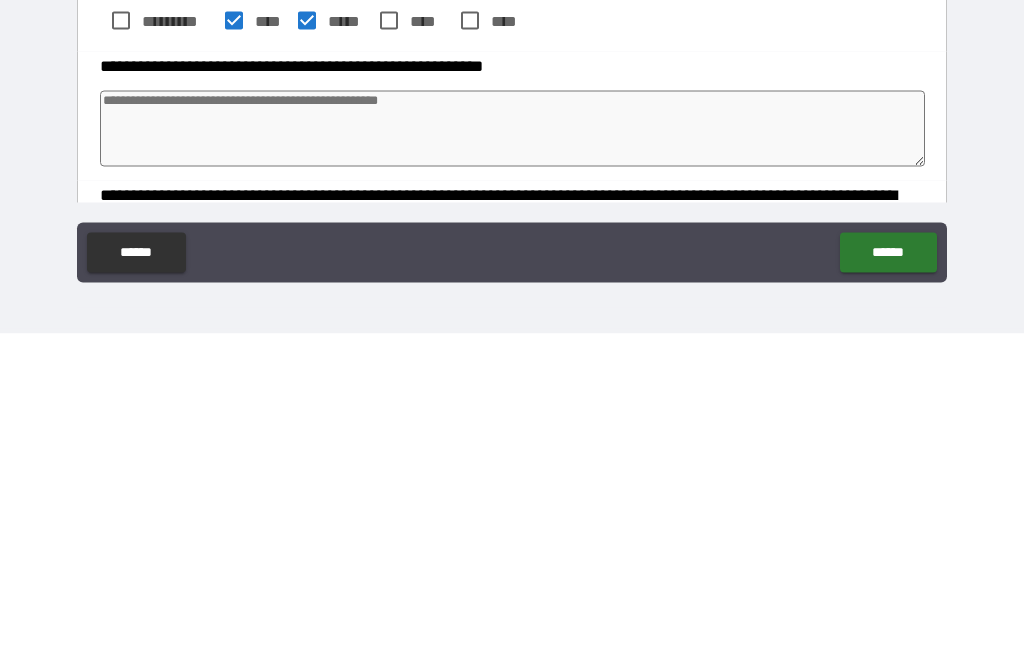 type on "*" 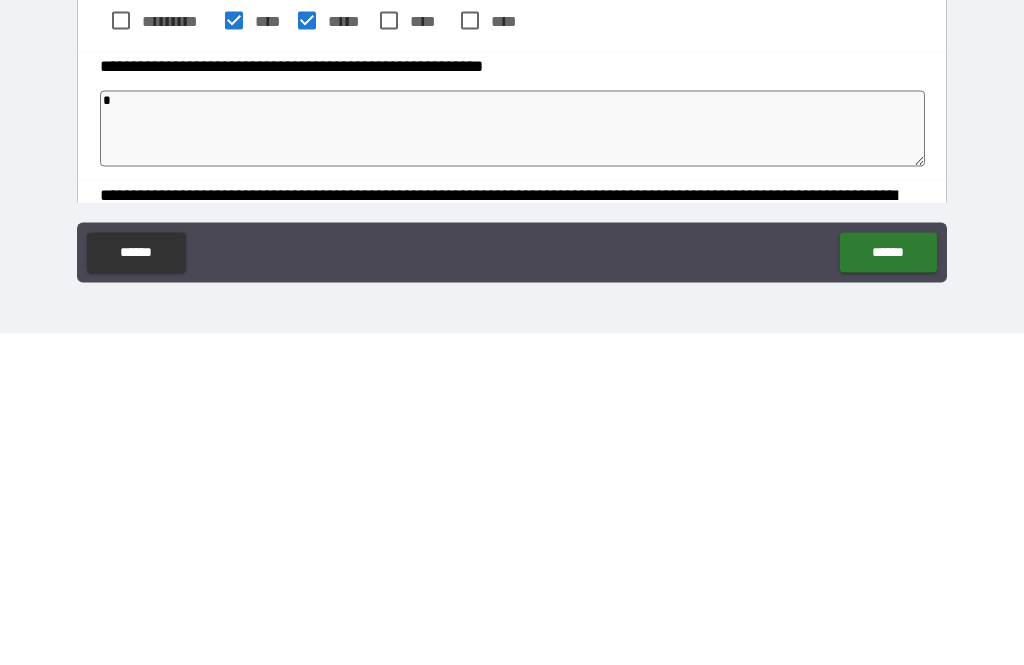 type on "*" 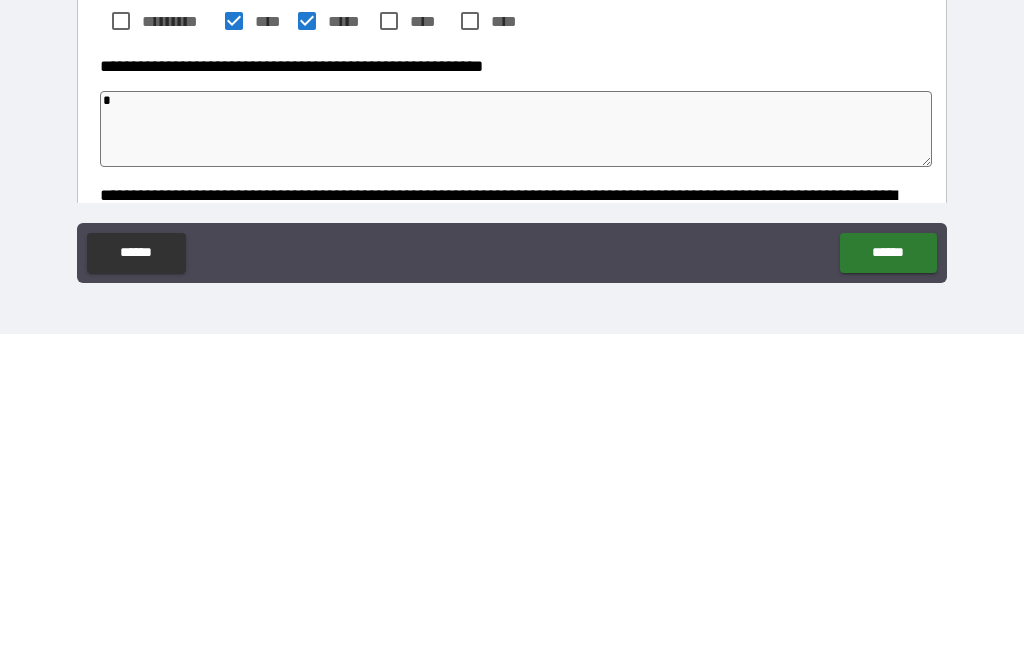 type on "*" 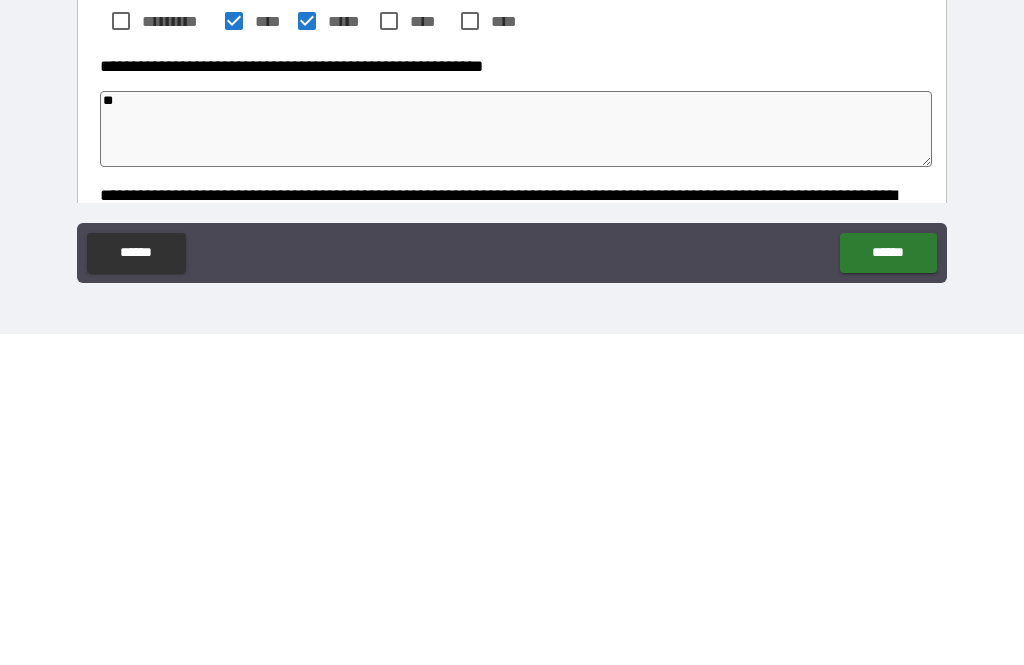 type on "***" 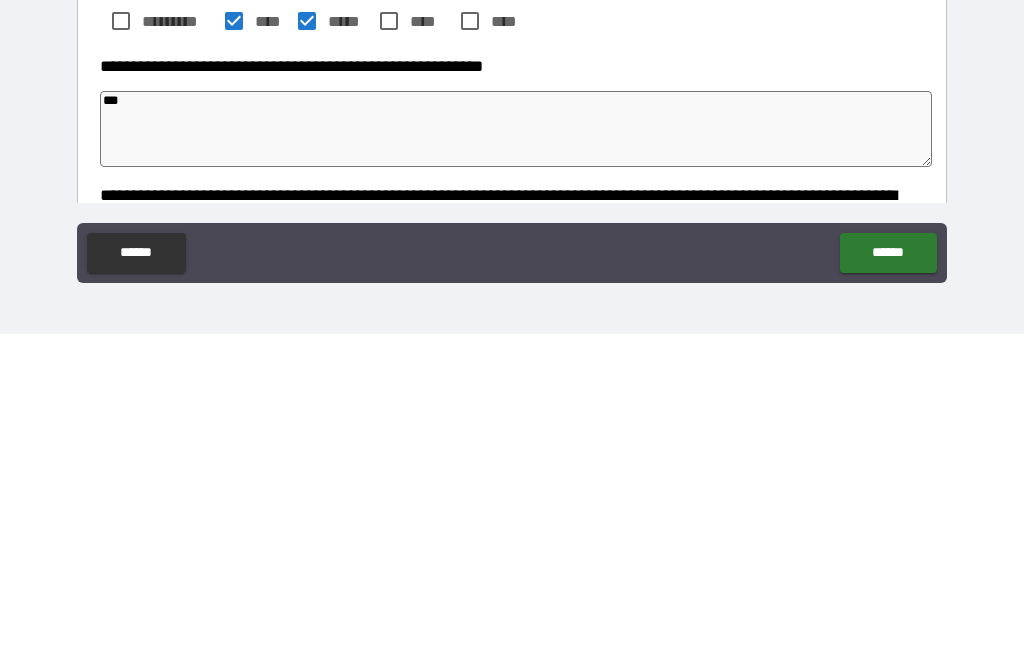 type on "****" 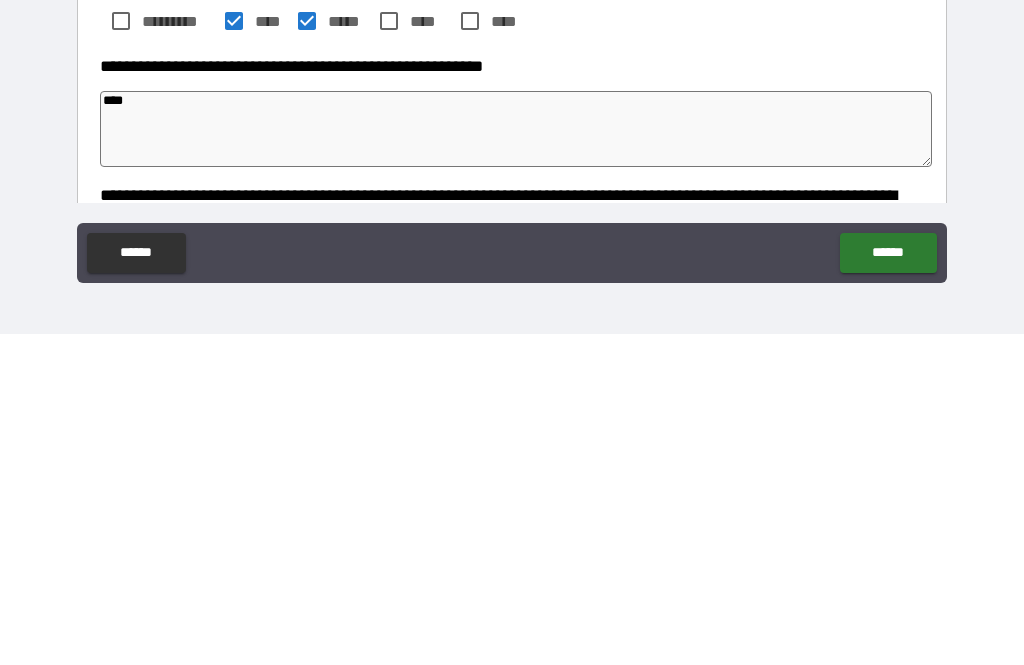 type on "*" 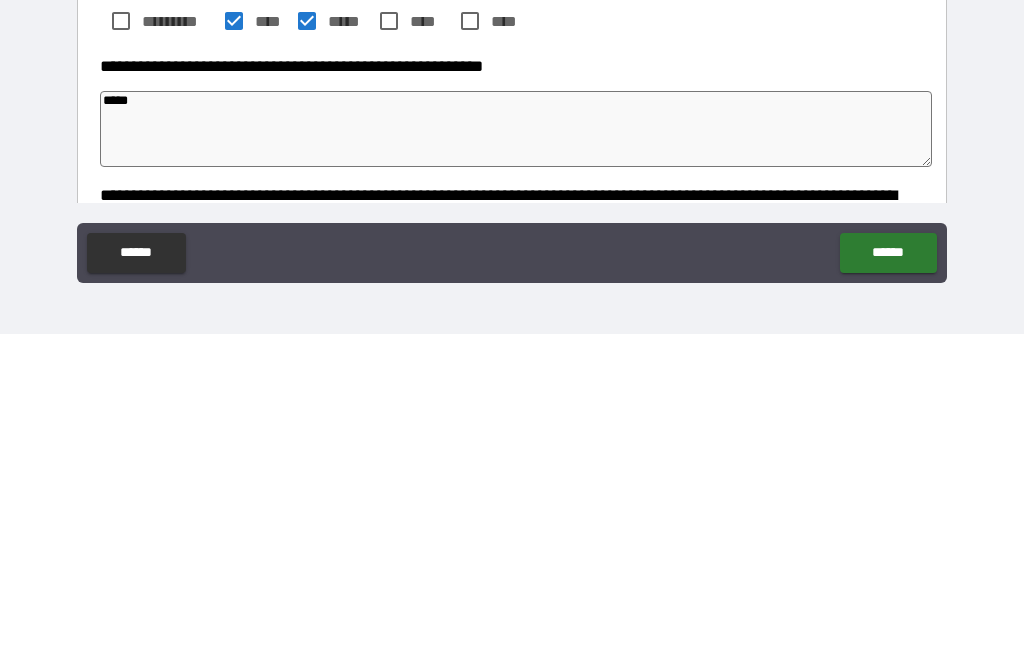 type on "*" 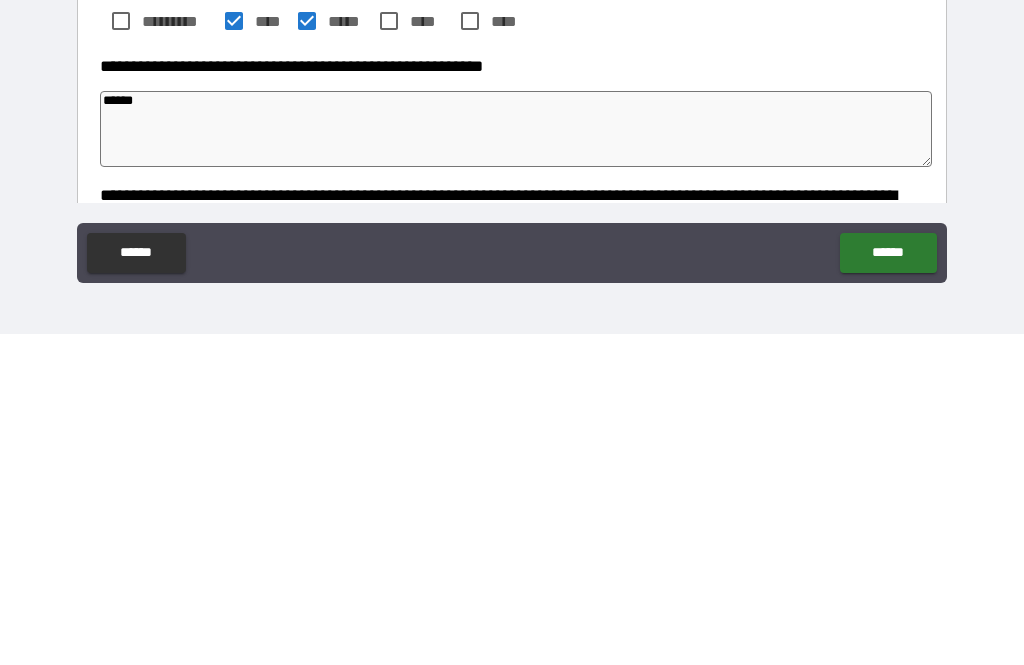 type on "*" 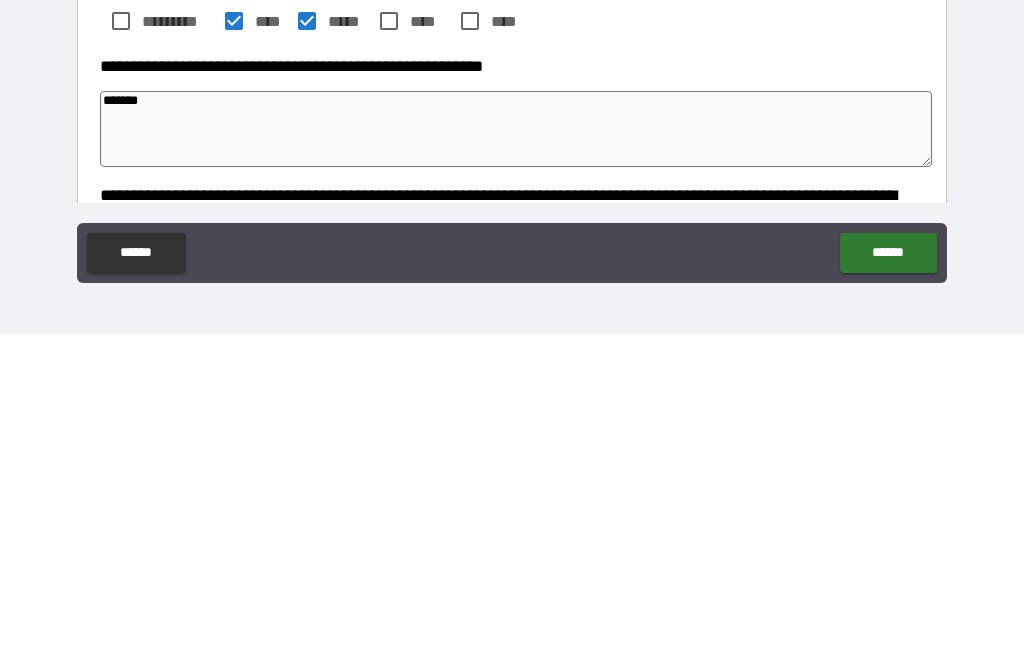 type on "*" 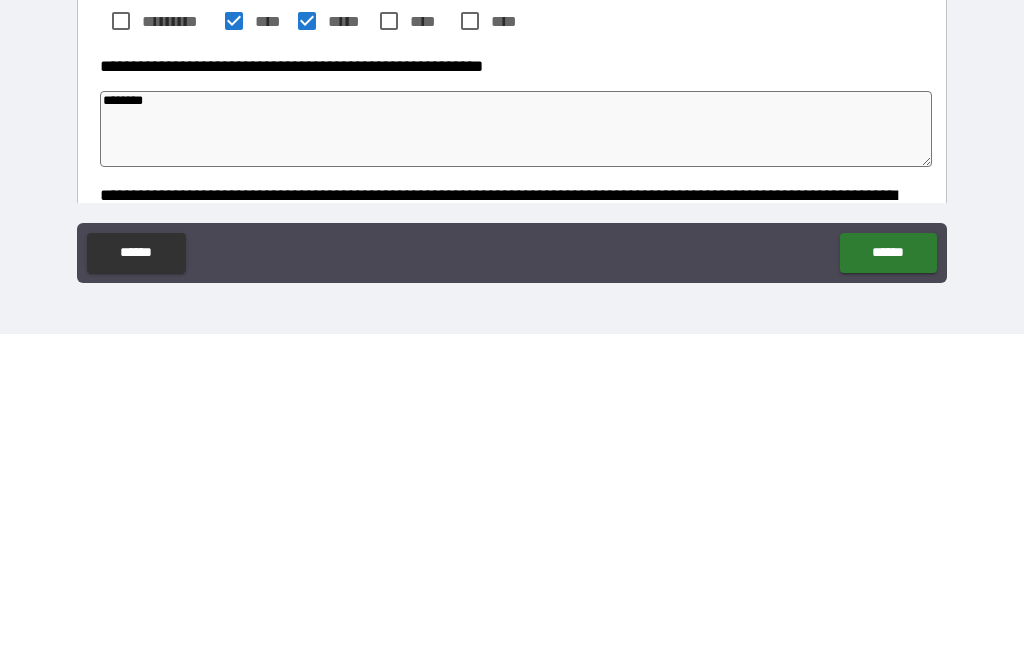 type on "*" 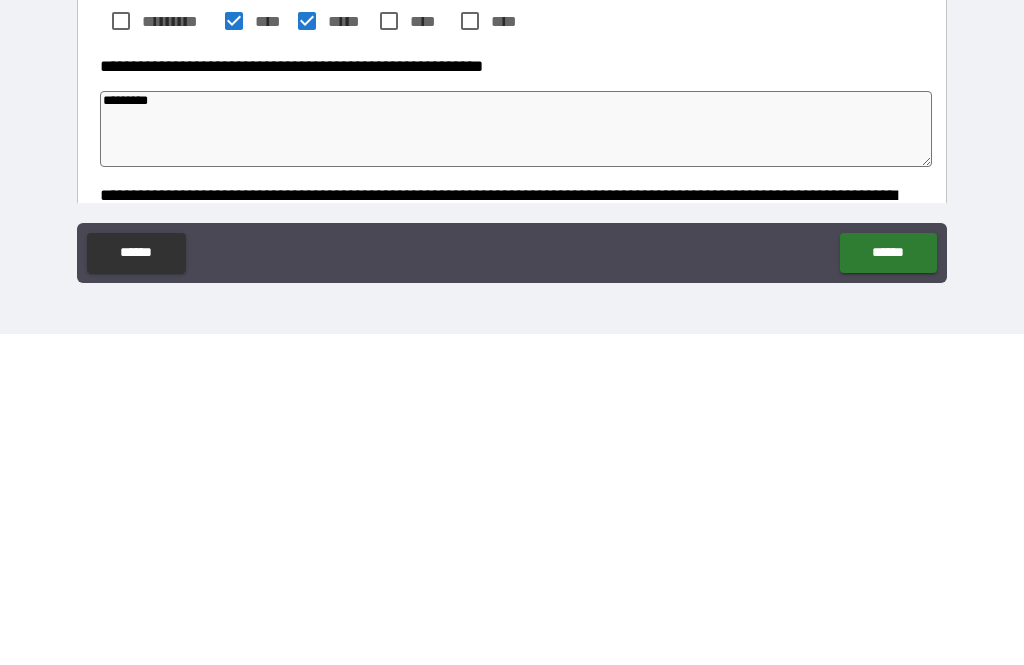 type on "*" 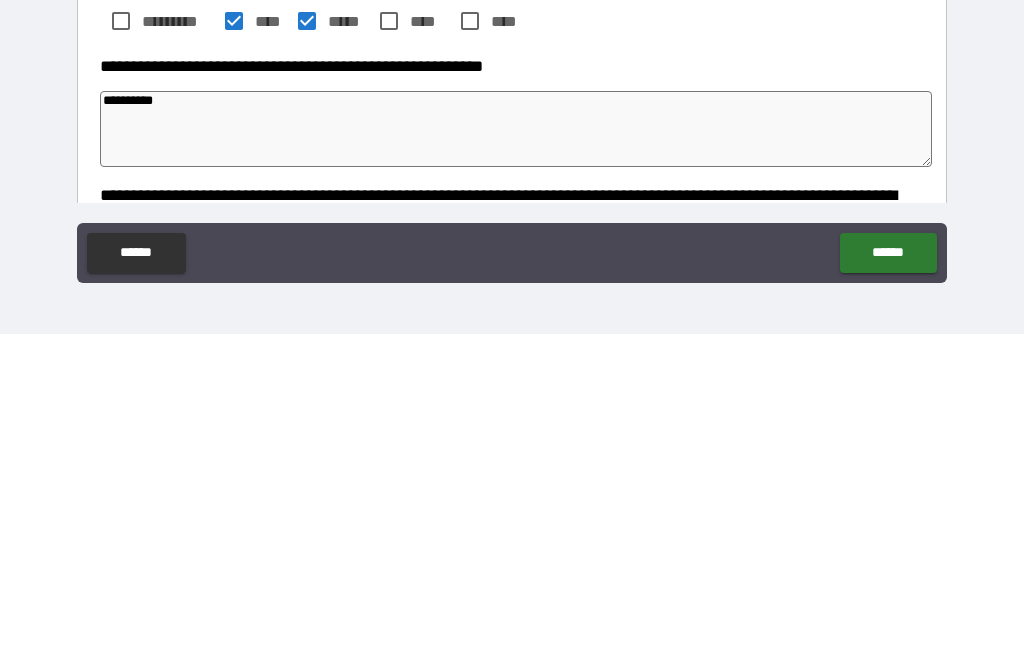 type on "*" 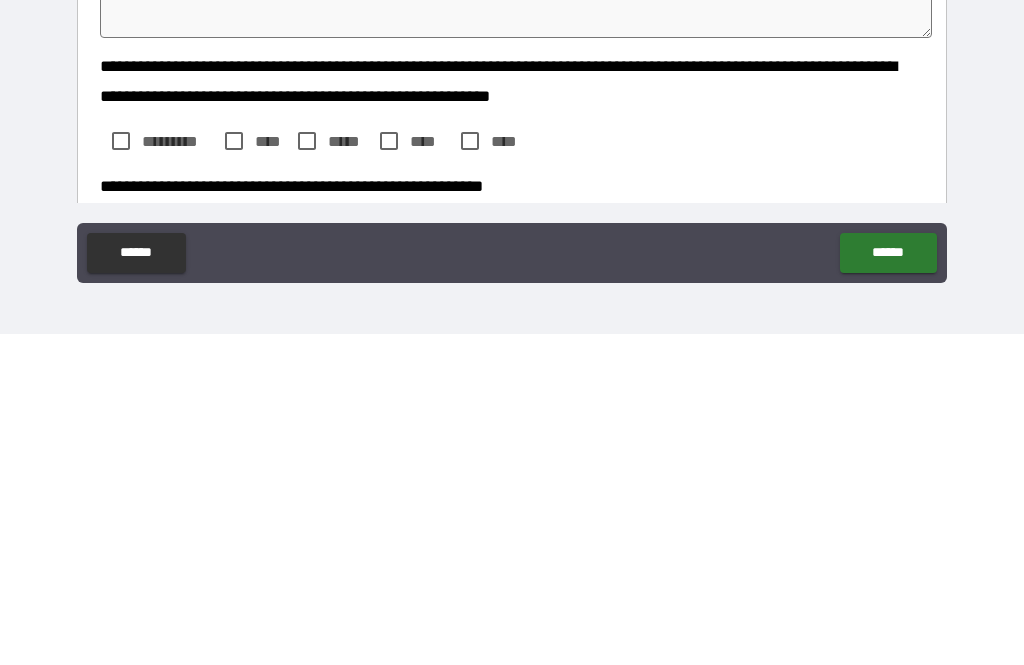 scroll, scrollTop: 133, scrollLeft: 0, axis: vertical 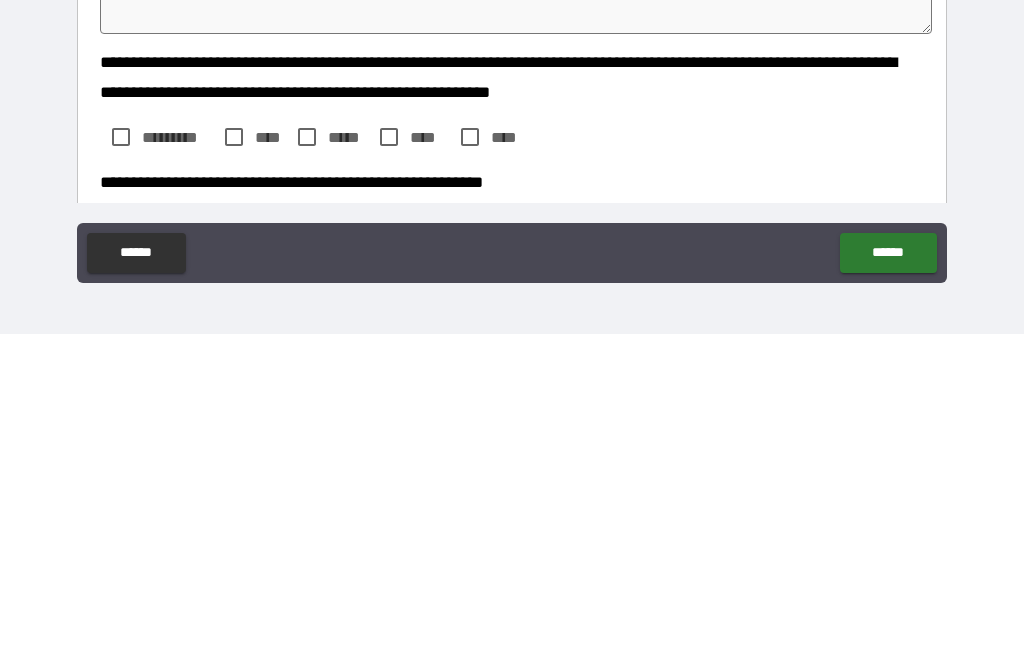 type on "**********" 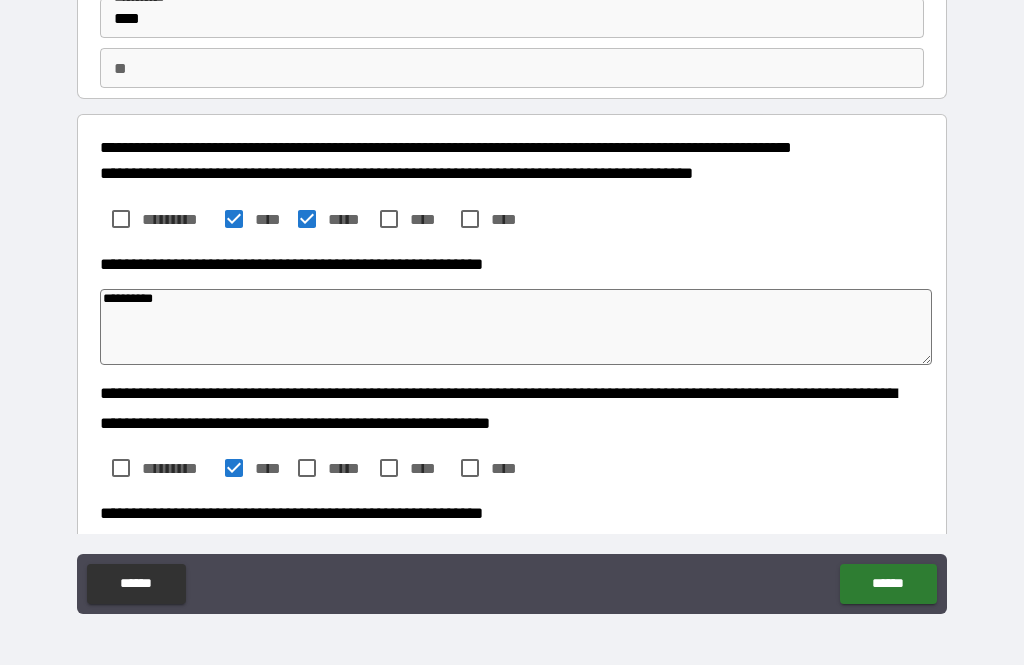 type on "*" 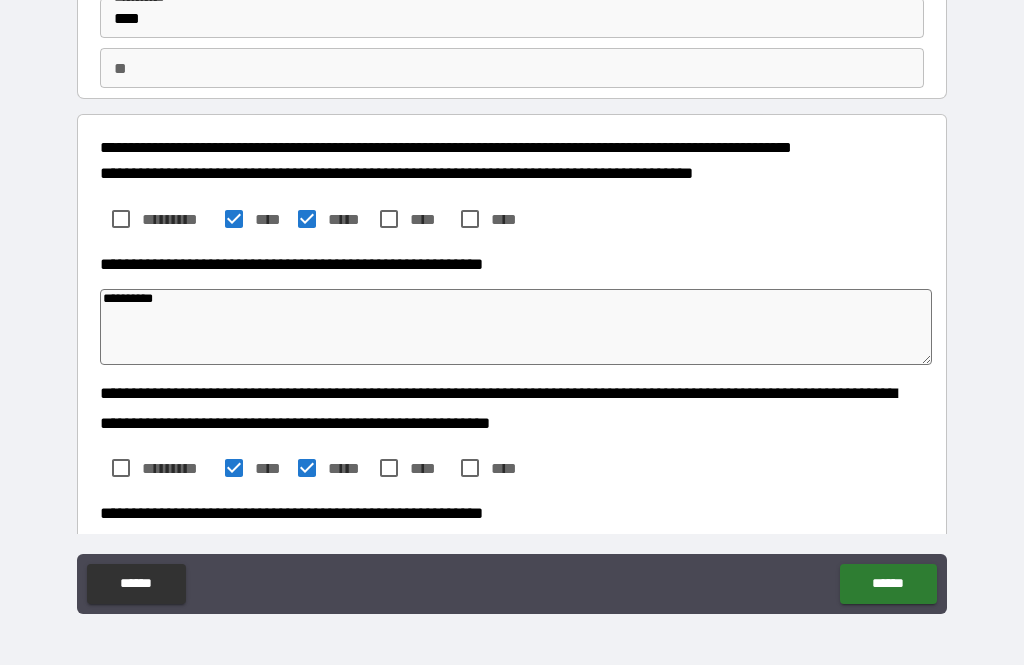 type on "*" 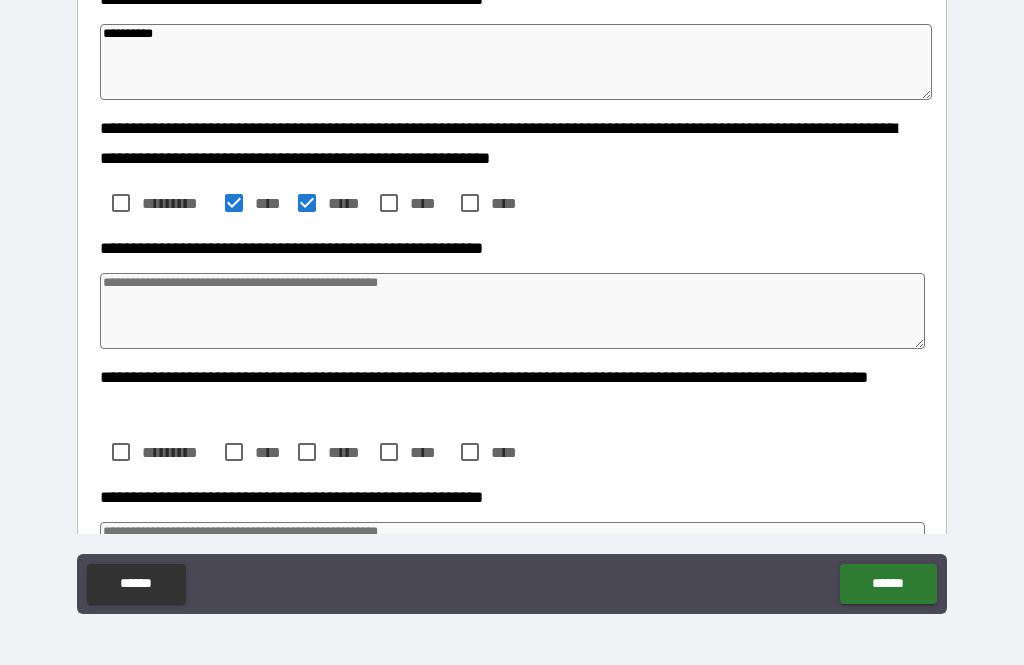 scroll, scrollTop: 400, scrollLeft: 0, axis: vertical 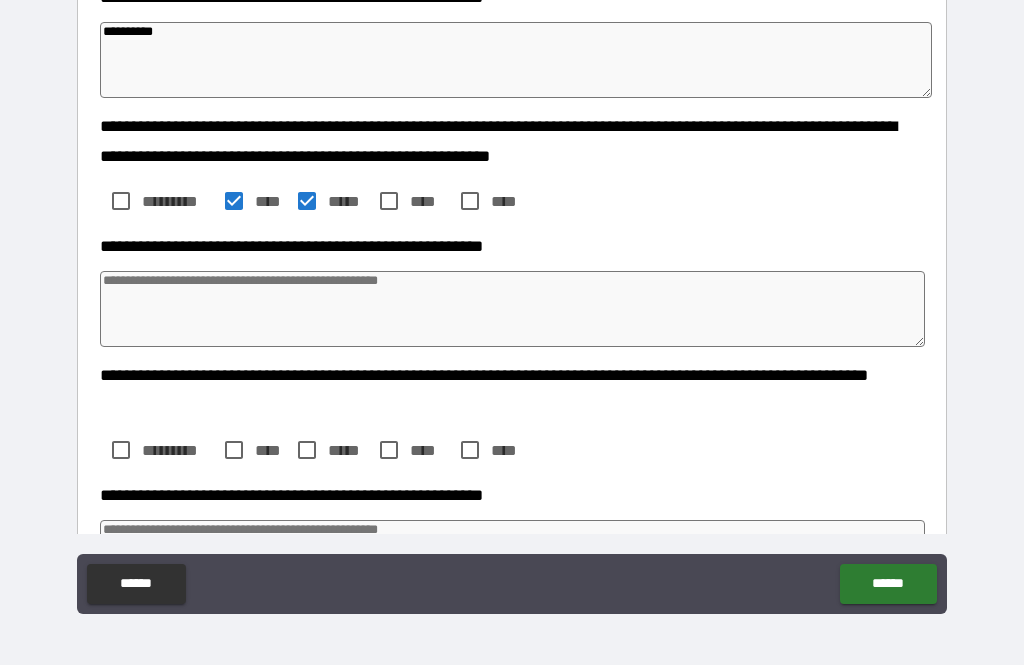 type on "*" 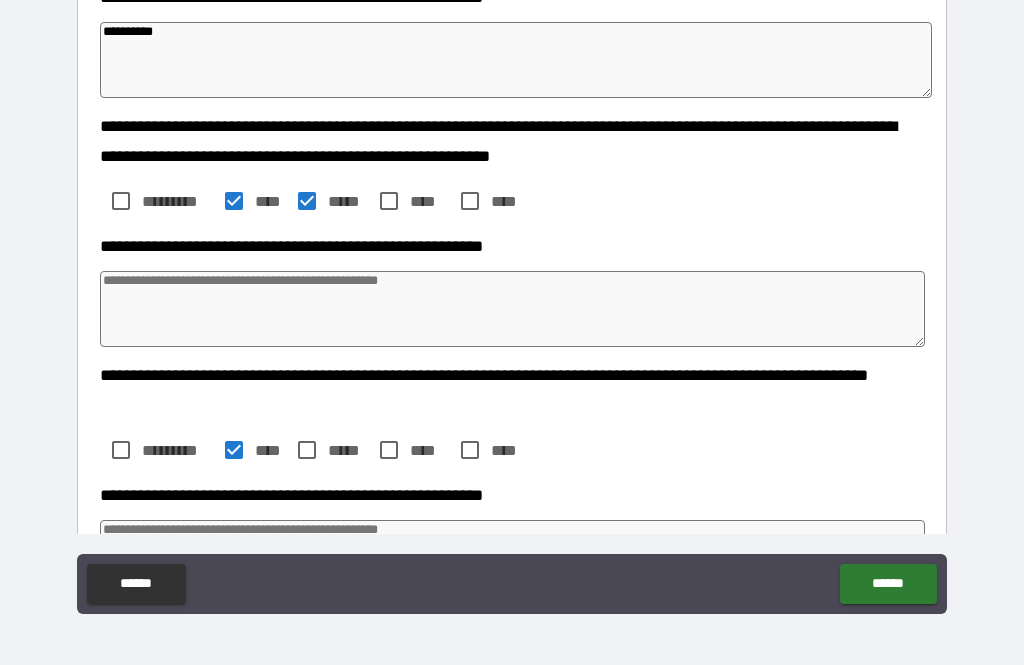 type on "*" 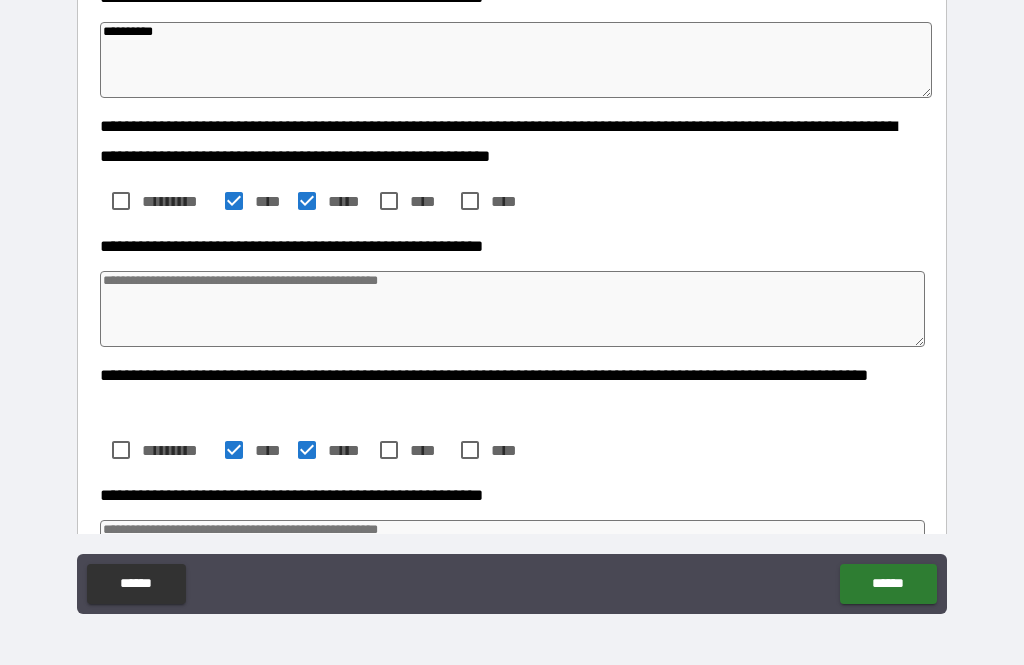 type on "*" 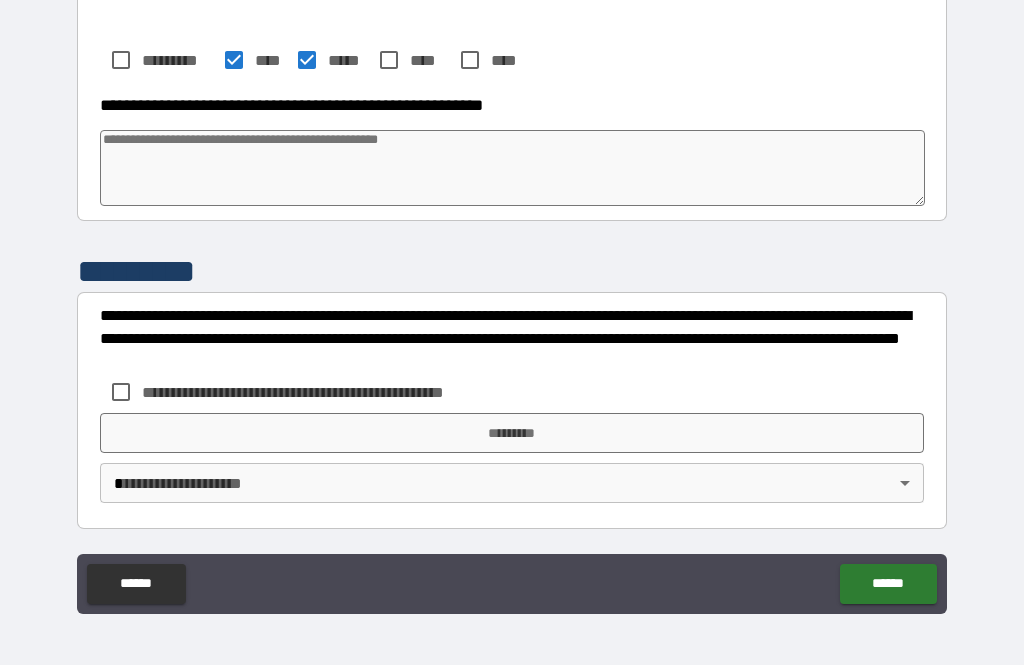 scroll, scrollTop: 790, scrollLeft: 0, axis: vertical 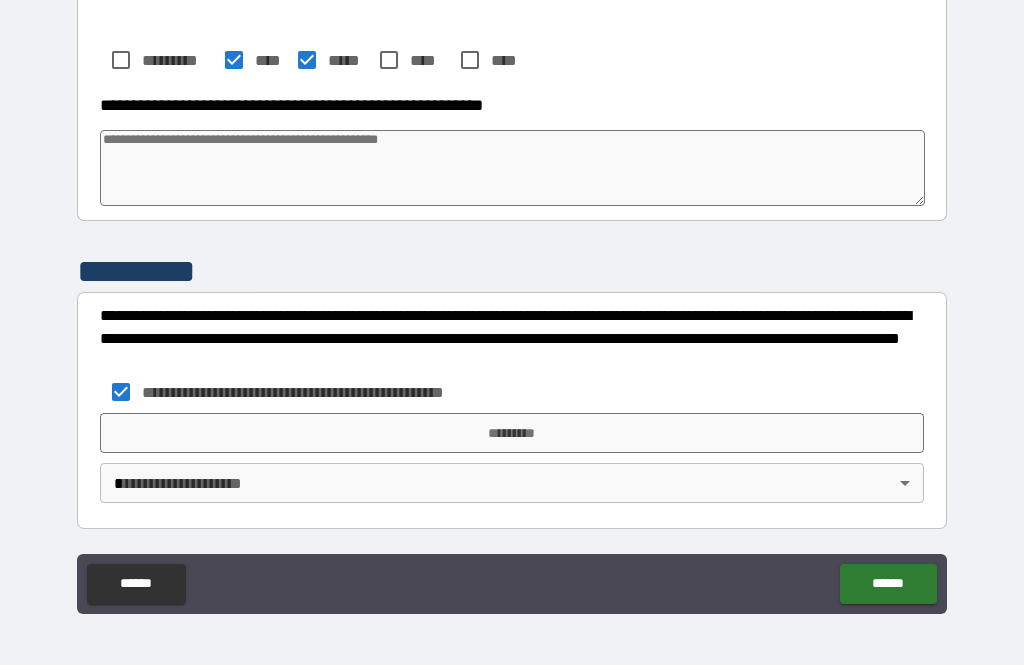 type on "*" 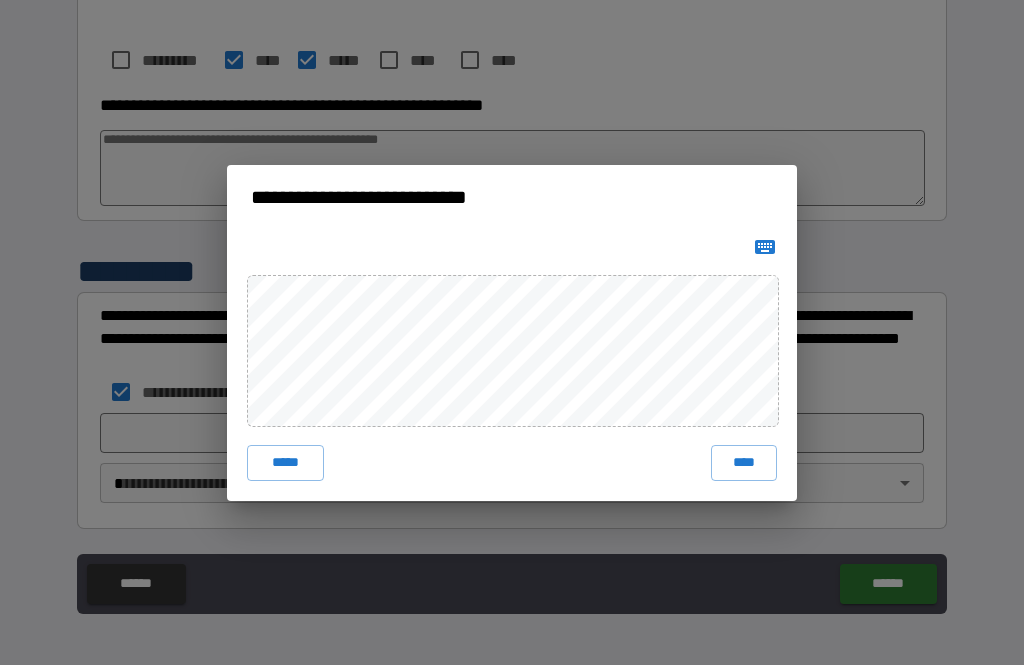 click on "****" at bounding box center [744, 463] 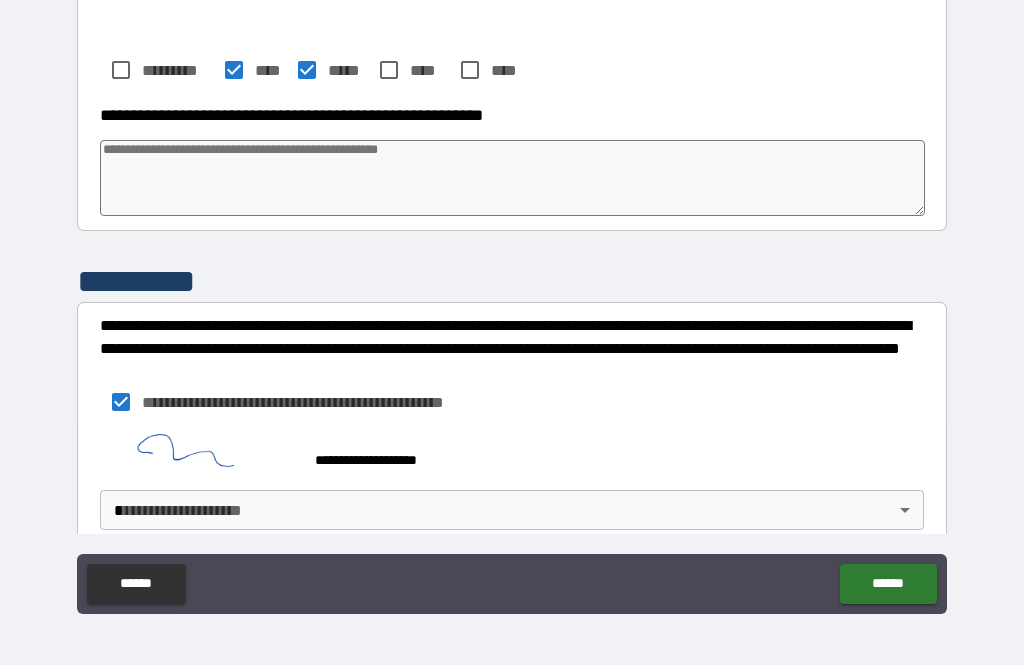 type on "*" 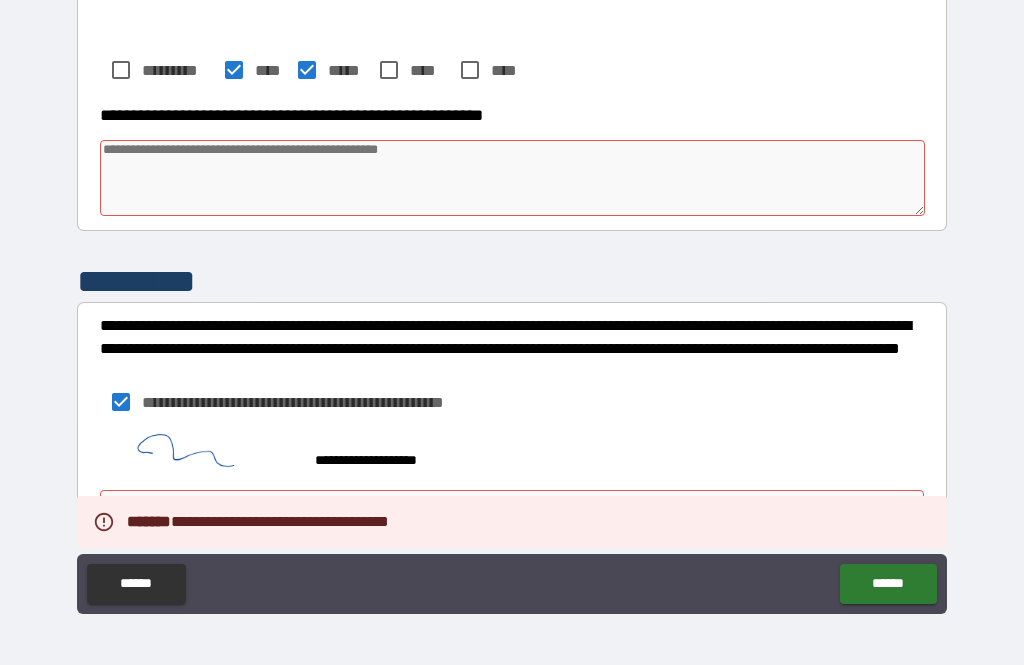 type on "*" 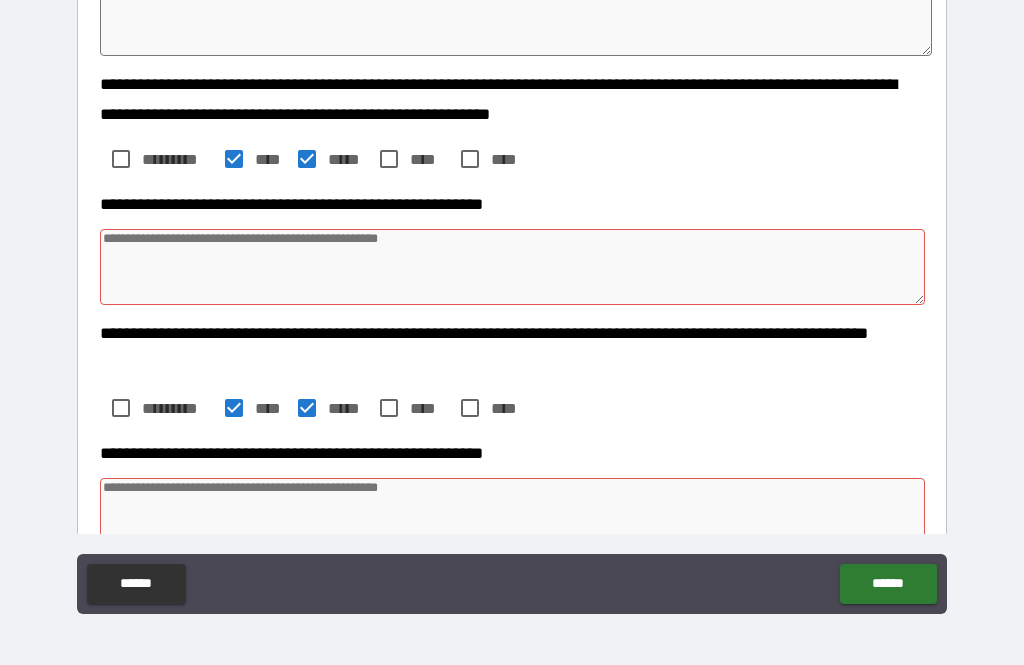 scroll, scrollTop: 480, scrollLeft: 0, axis: vertical 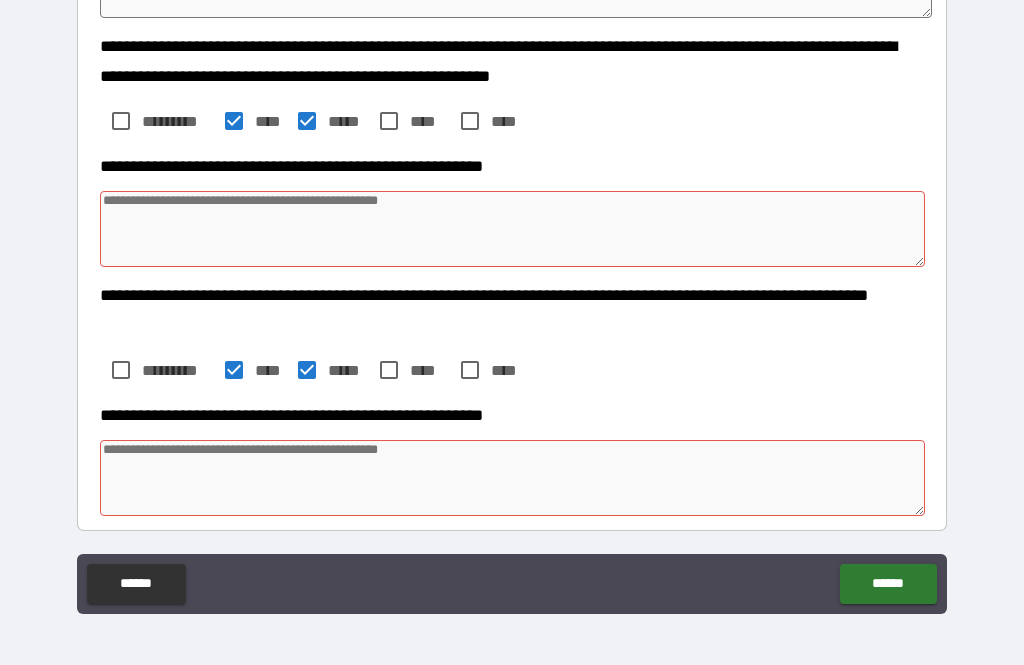 click at bounding box center [513, 229] 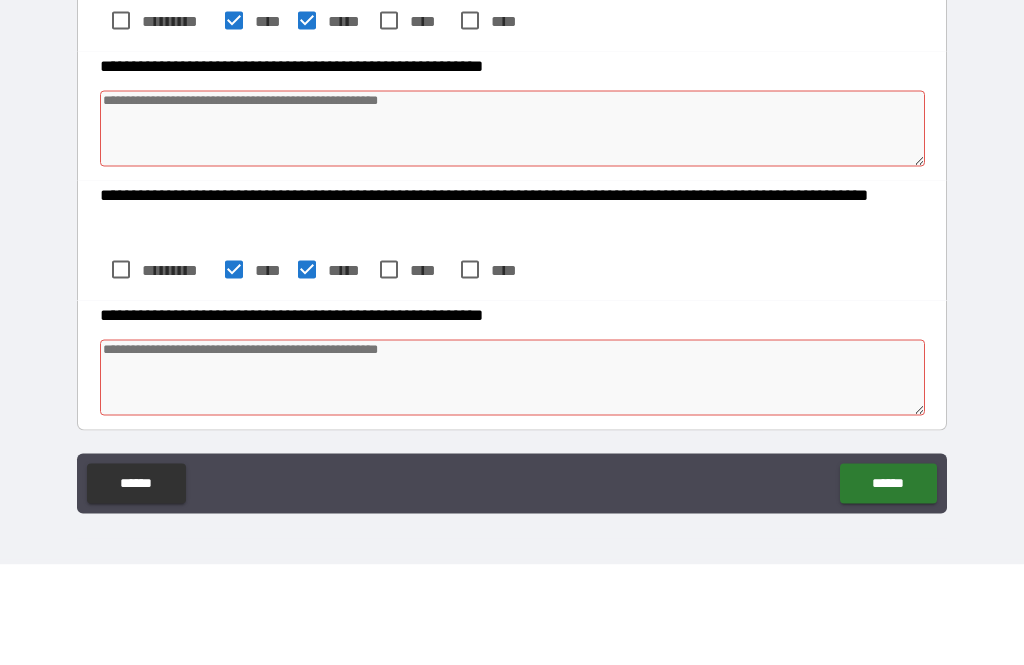 type on "*" 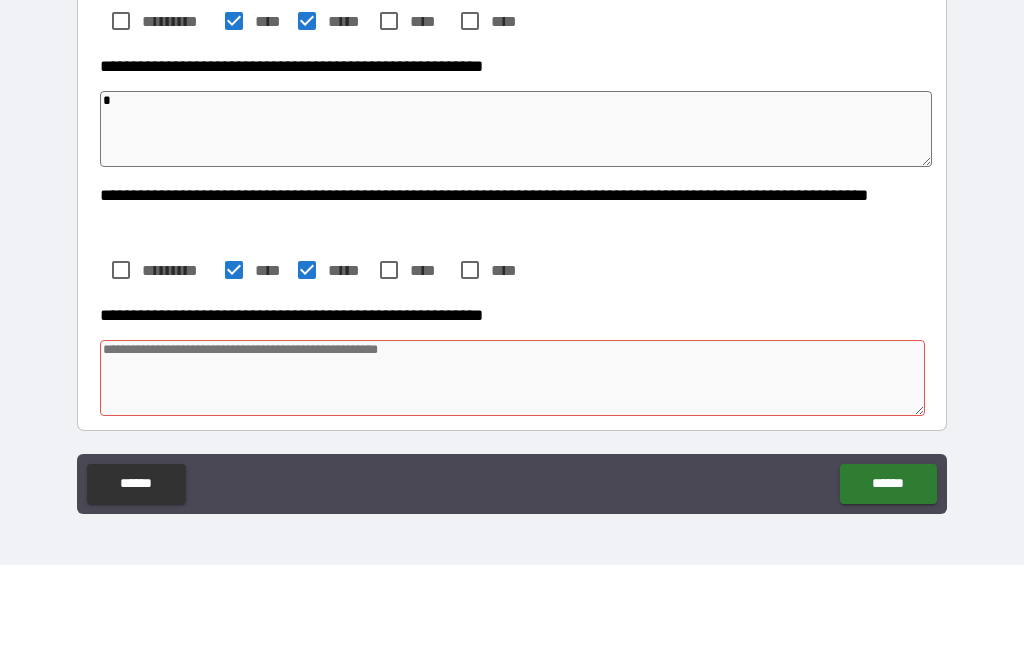 type on "*" 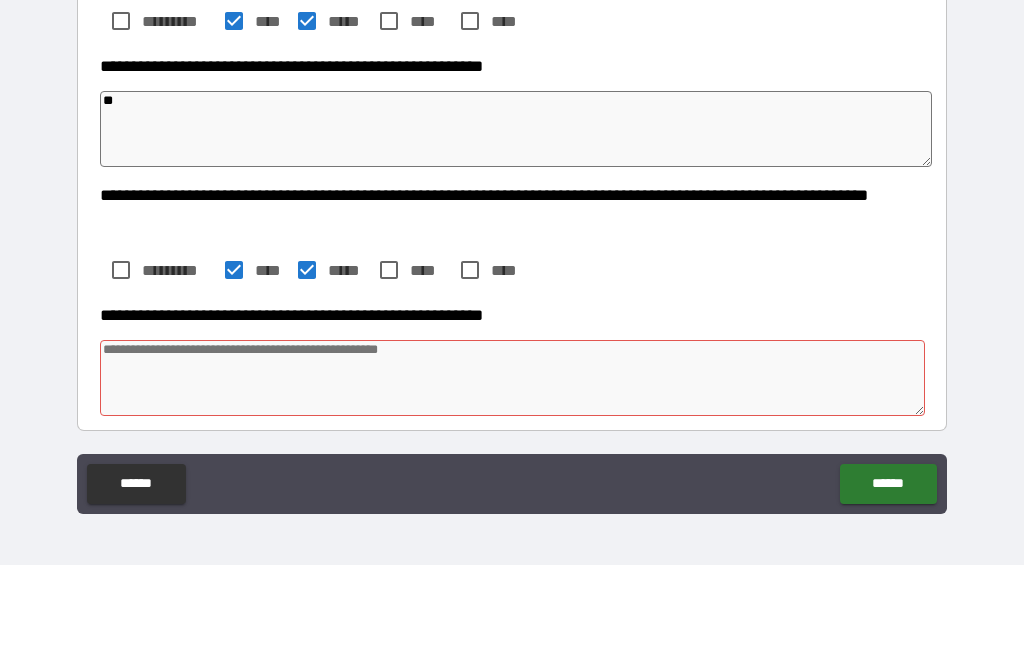 type on "*" 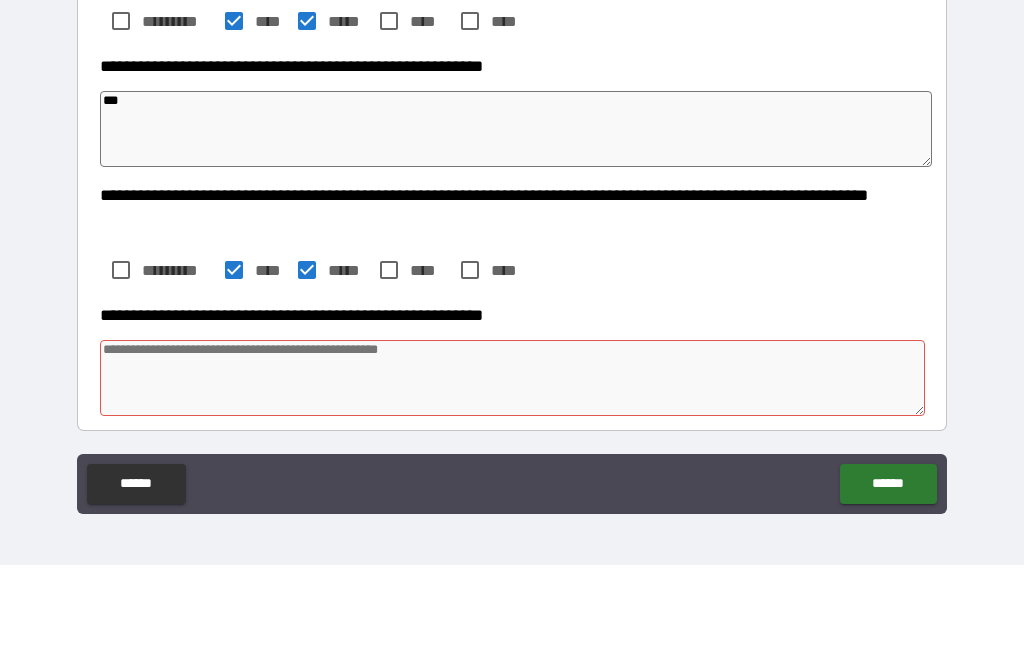 type on "*" 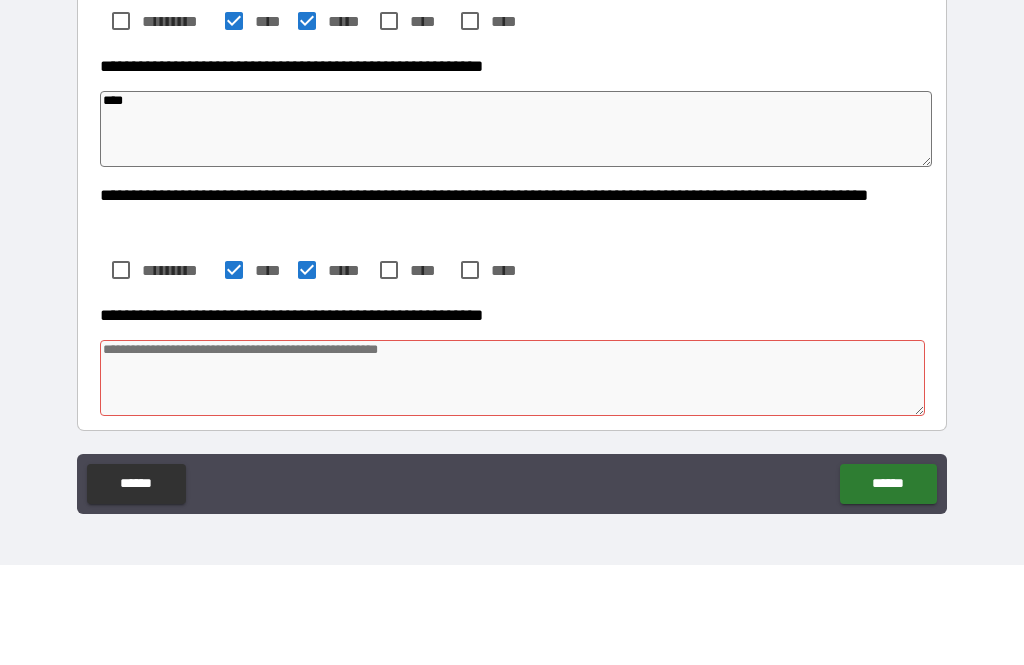 type on "*" 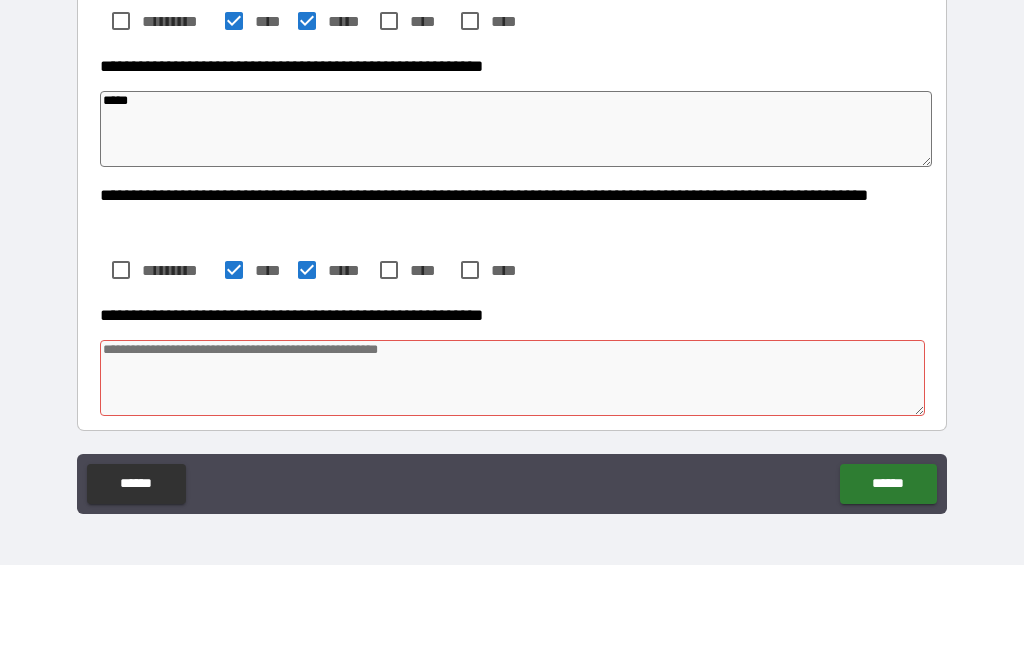 type on "*" 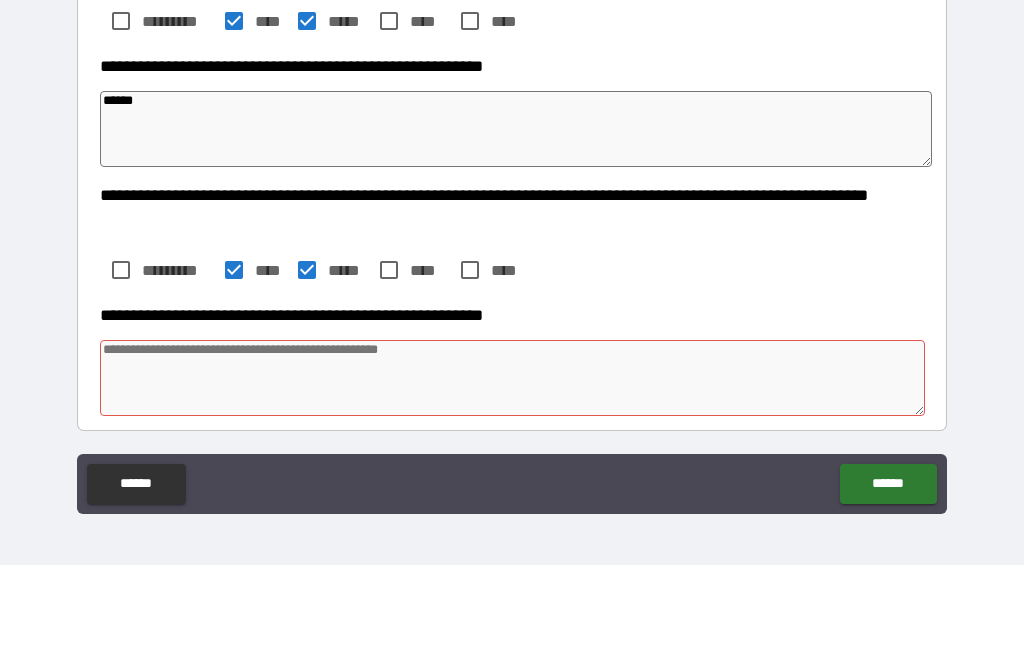 type on "*" 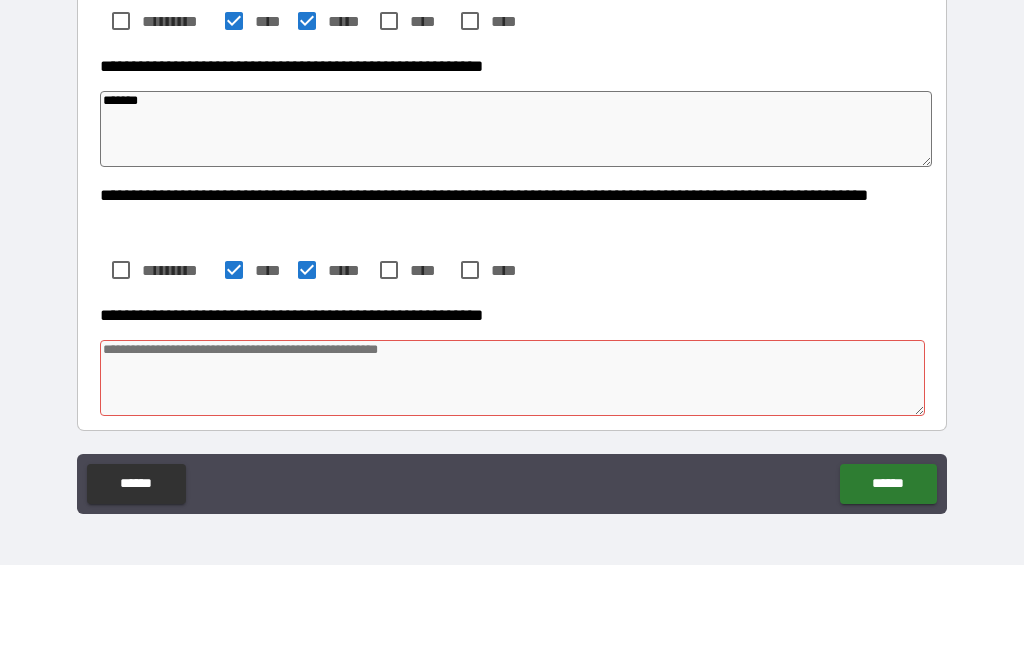 type on "*" 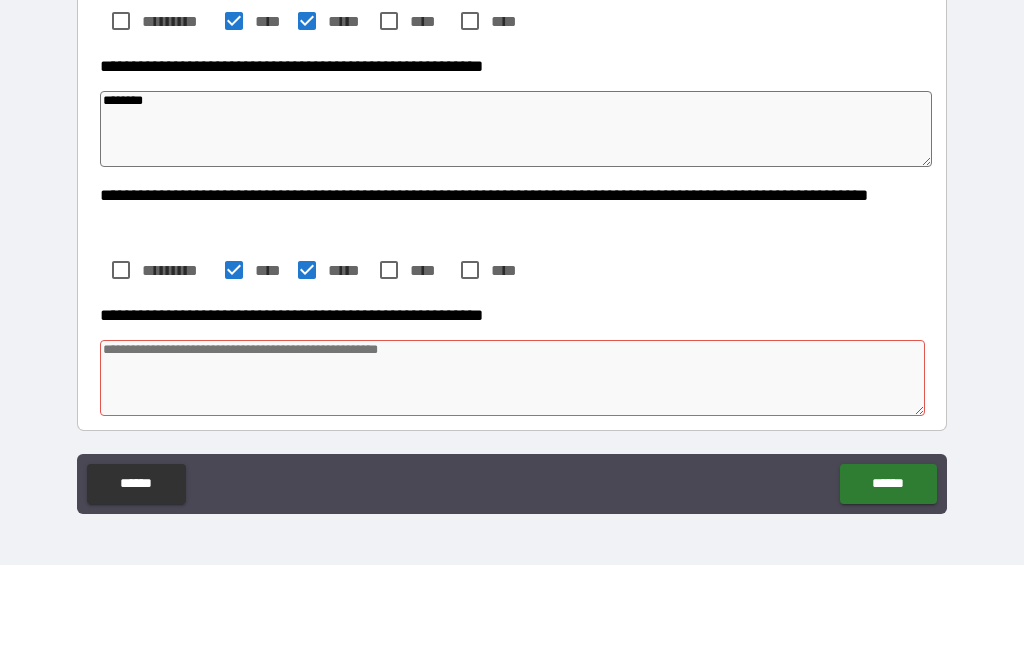 type on "*" 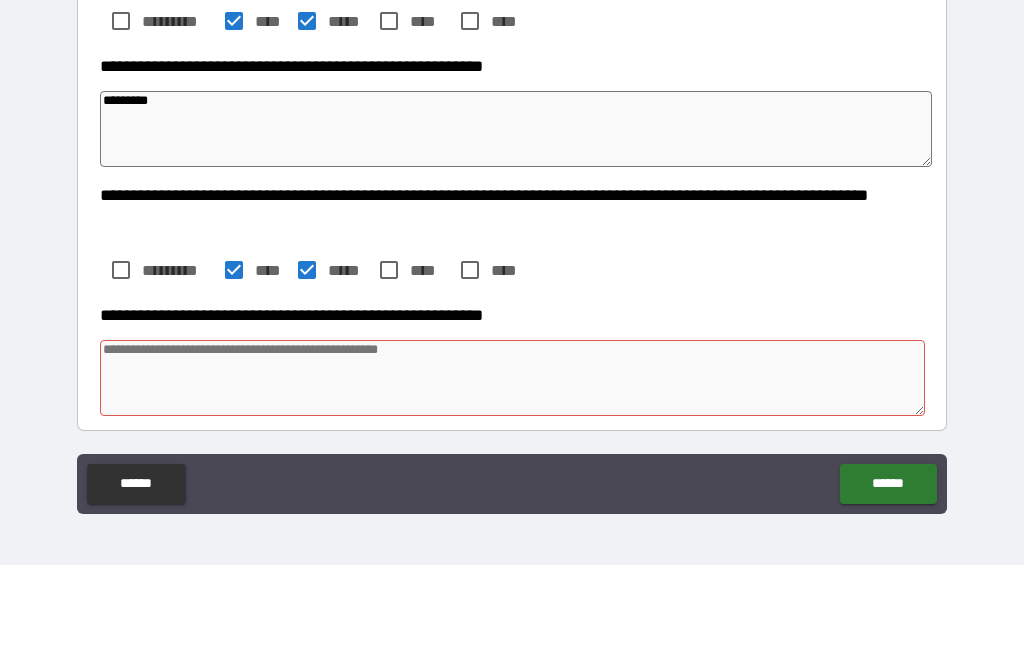 type on "**********" 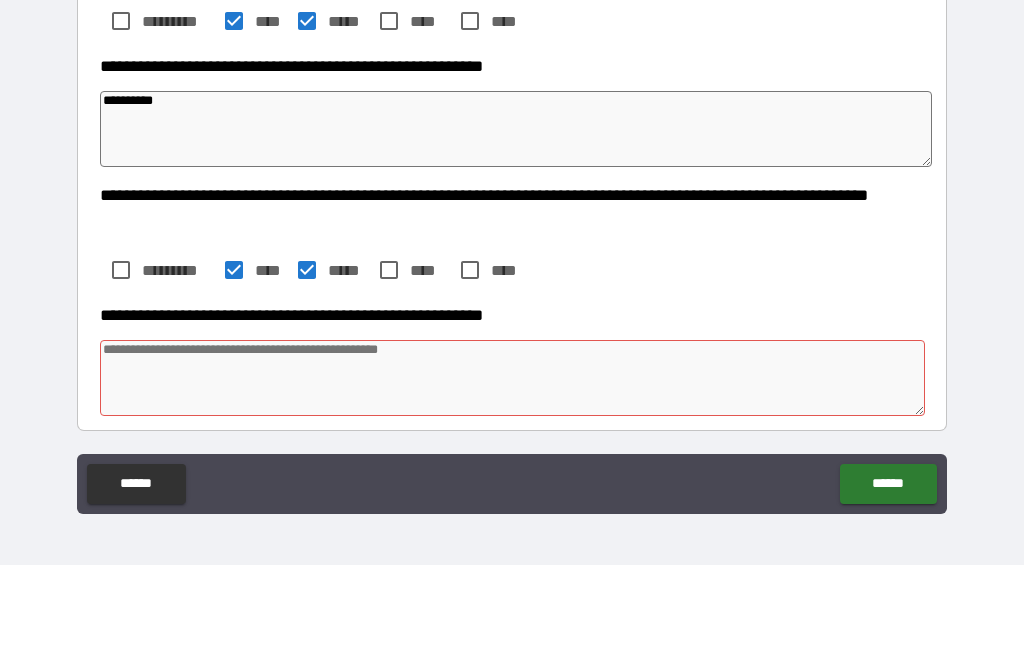 type on "*" 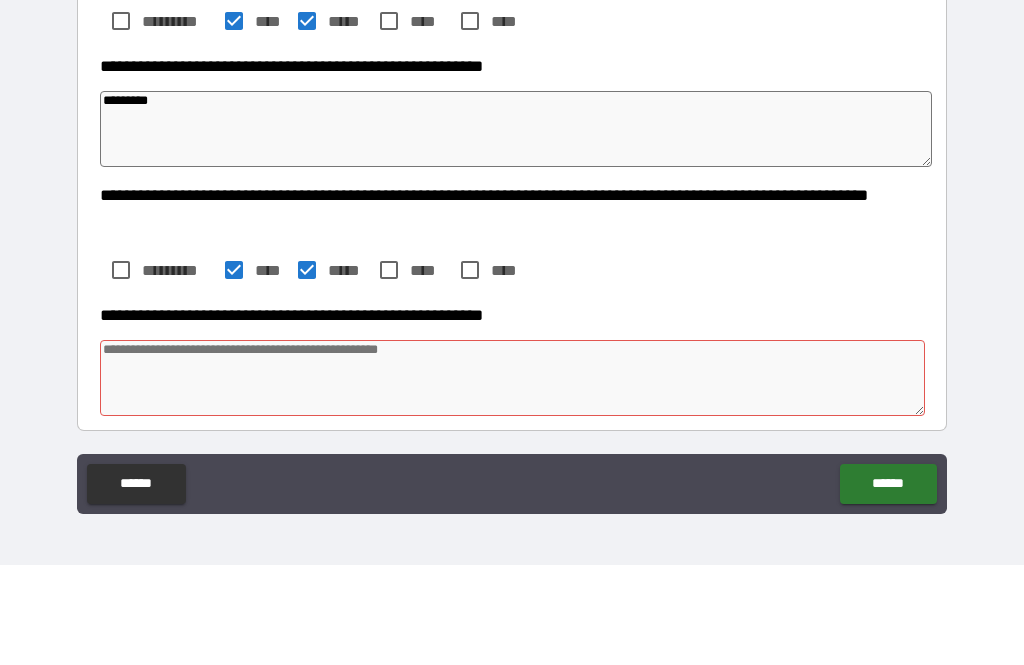 type on "*" 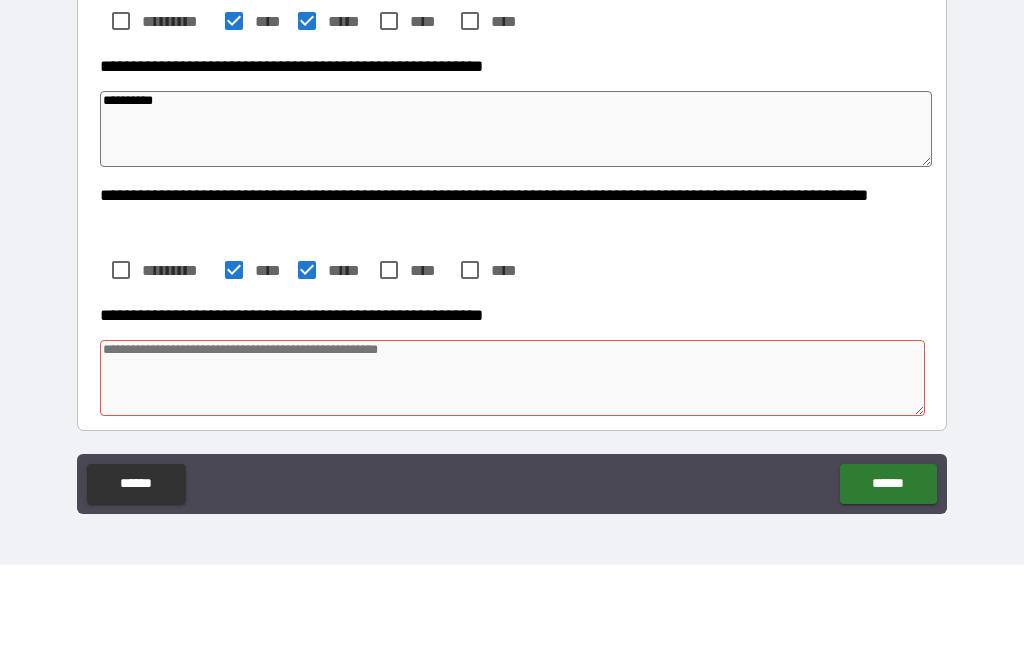 type on "*" 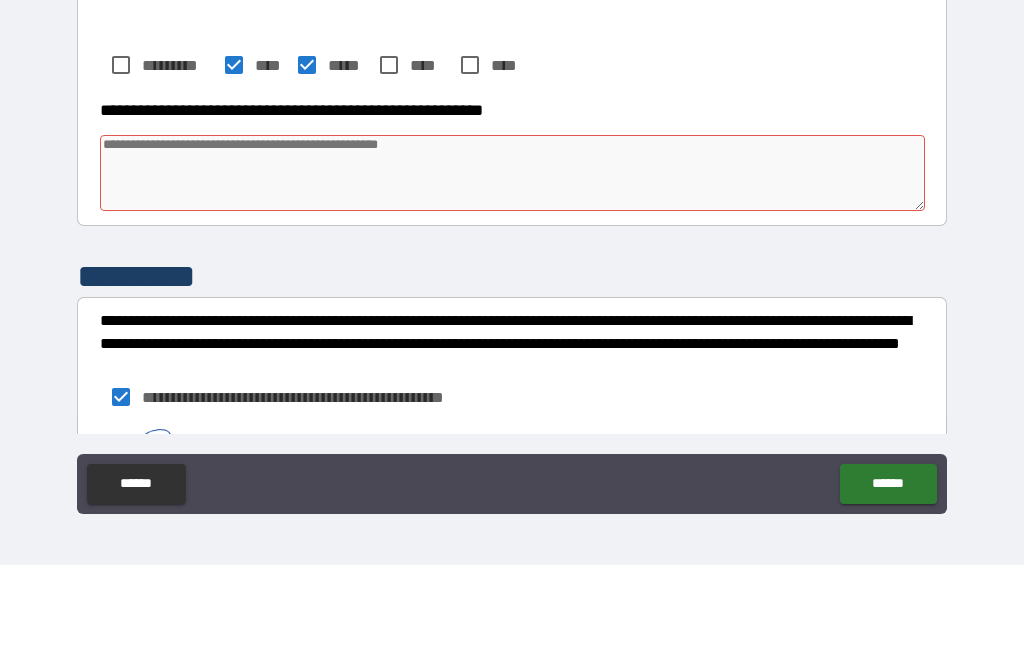 scroll, scrollTop: 698, scrollLeft: 0, axis: vertical 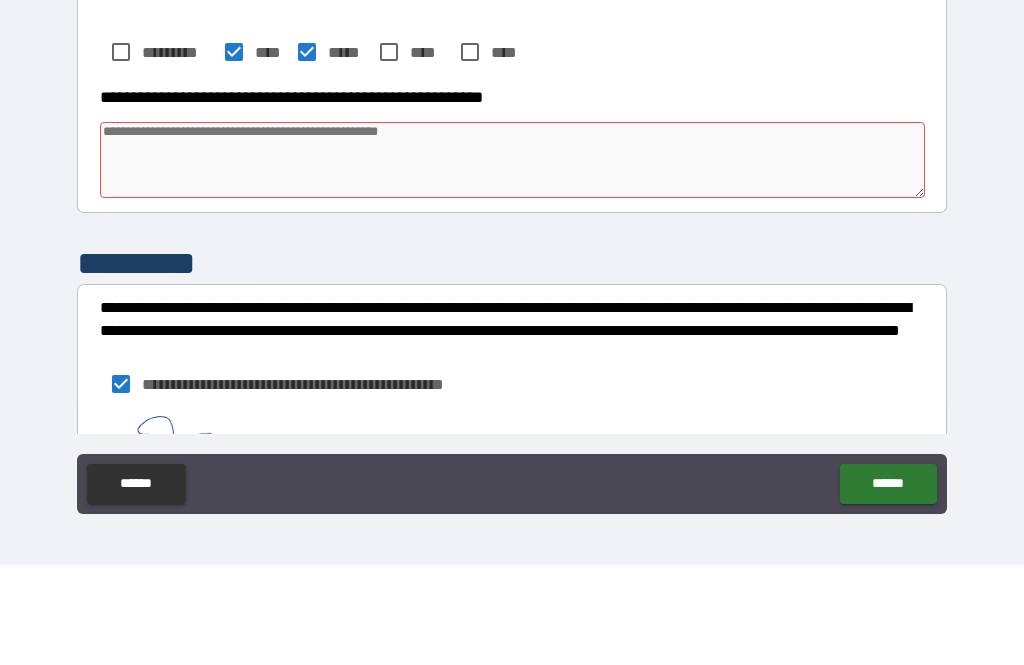 click at bounding box center [513, 260] 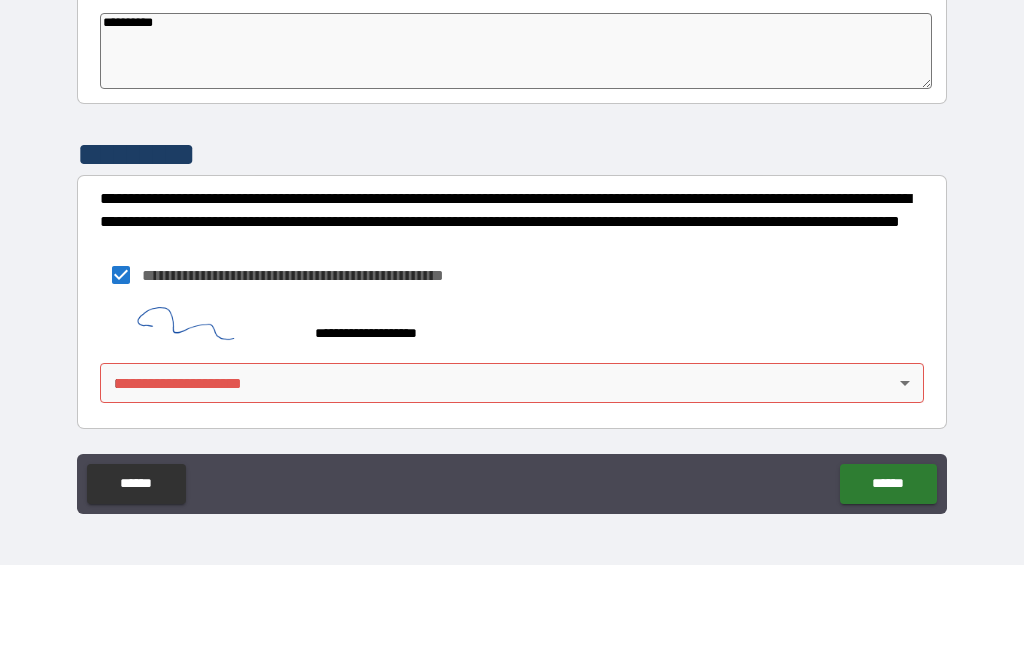 scroll, scrollTop: 807, scrollLeft: 0, axis: vertical 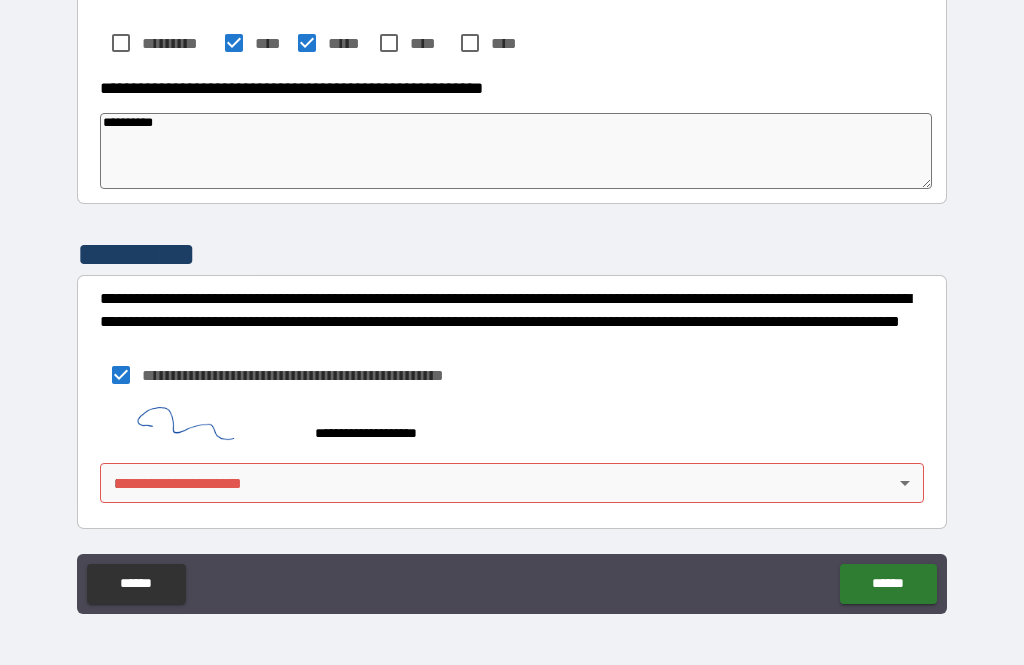 click on "[FIRST] [LAST] [STREET] [CITY], [STATE] [ZIP] [COUNTRY] [PHONE] [EMAIL] [SSN] [DLN] [CC] [BDATE] [AGE] [GENDER] [ETHNICITY] [NATIONALITY] [OCCUPATION] [EMPLOYER] [JOB_TITLE] [INCOME] [MARITAL_STATUS] [RELIGION] [POLITICAL_AFFILIATION] [HEALTHCARE_PROVIDER] [MEDICAL_RECORD_NUMBER] [INSURANCE_POLICY_NUMBER] [ACCOUNT_NUMBER] [USERNAME] [PASSWORD] [SECURITY_QUESTION] [SECURITY_ANSWER]" at bounding box center (512, 300) 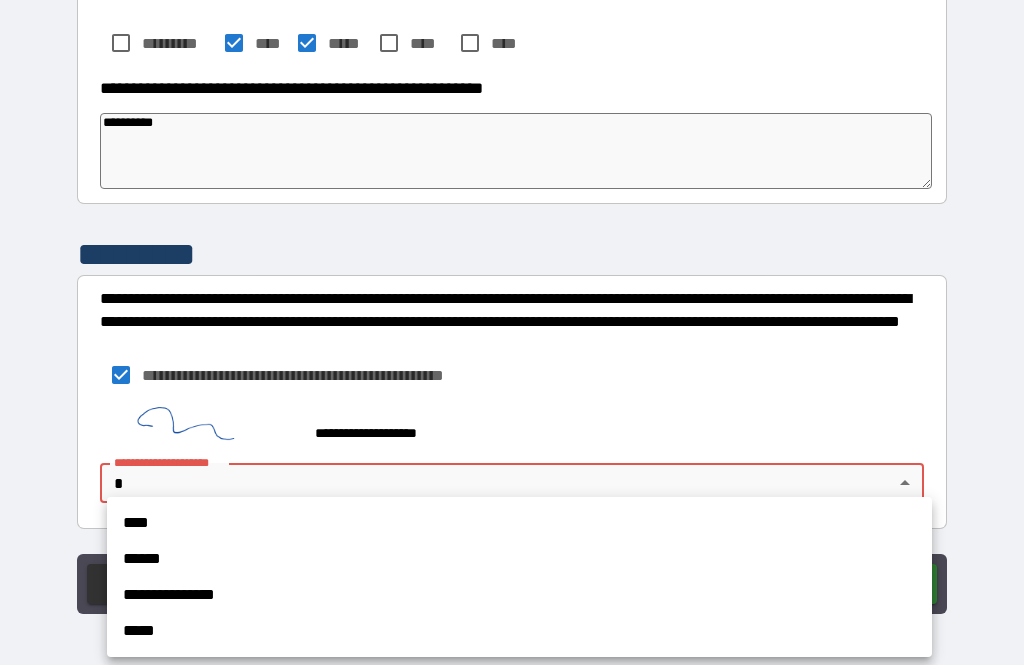 click on "****" at bounding box center [519, 523] 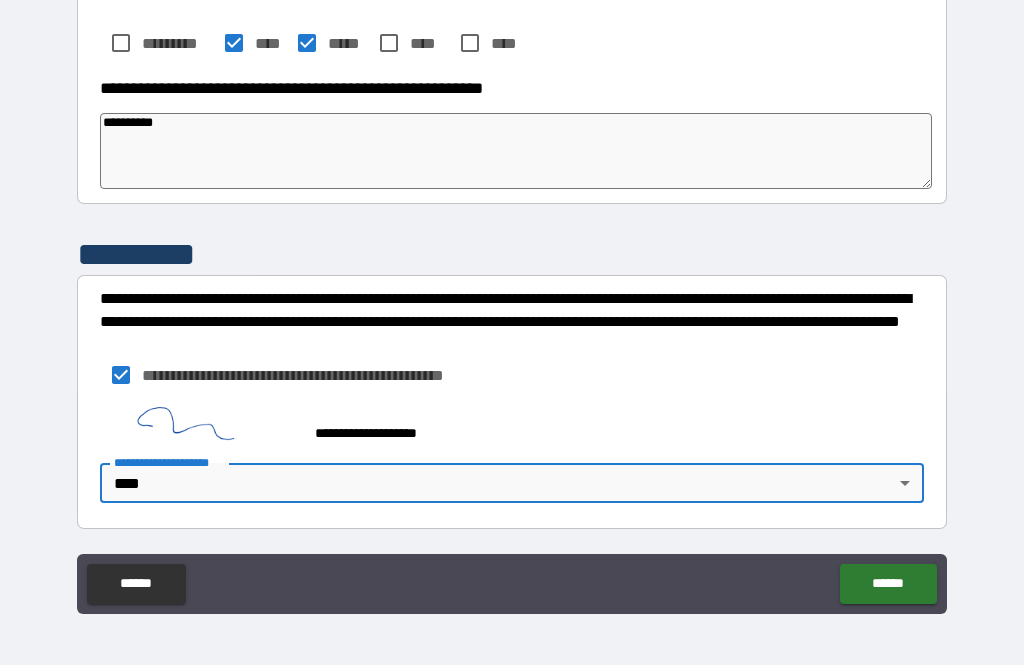 click on "******" at bounding box center (888, 584) 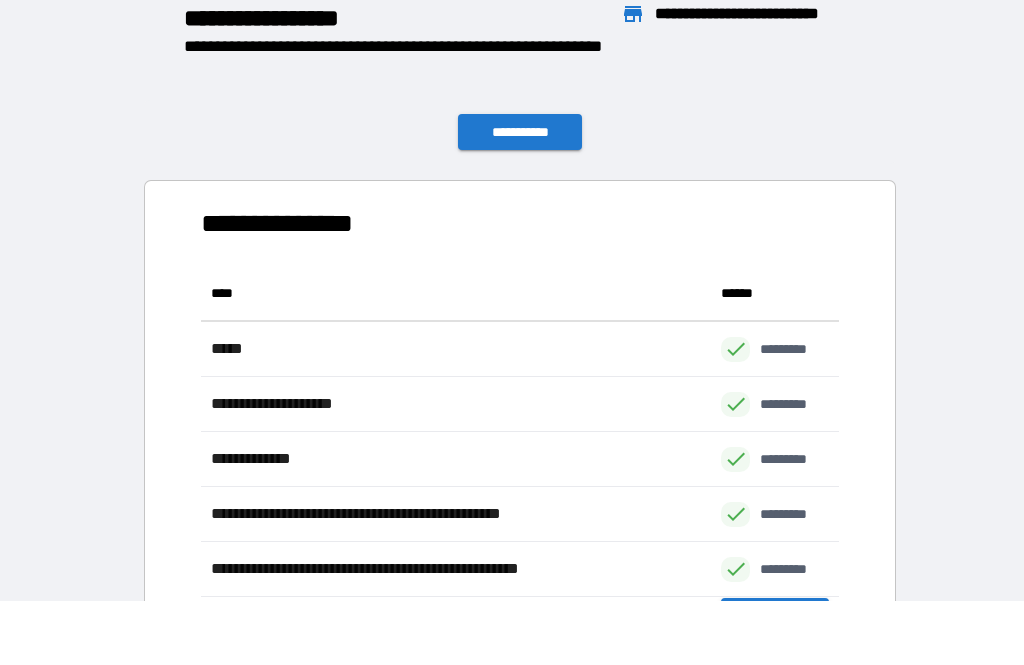 scroll, scrollTop: 1, scrollLeft: 1, axis: both 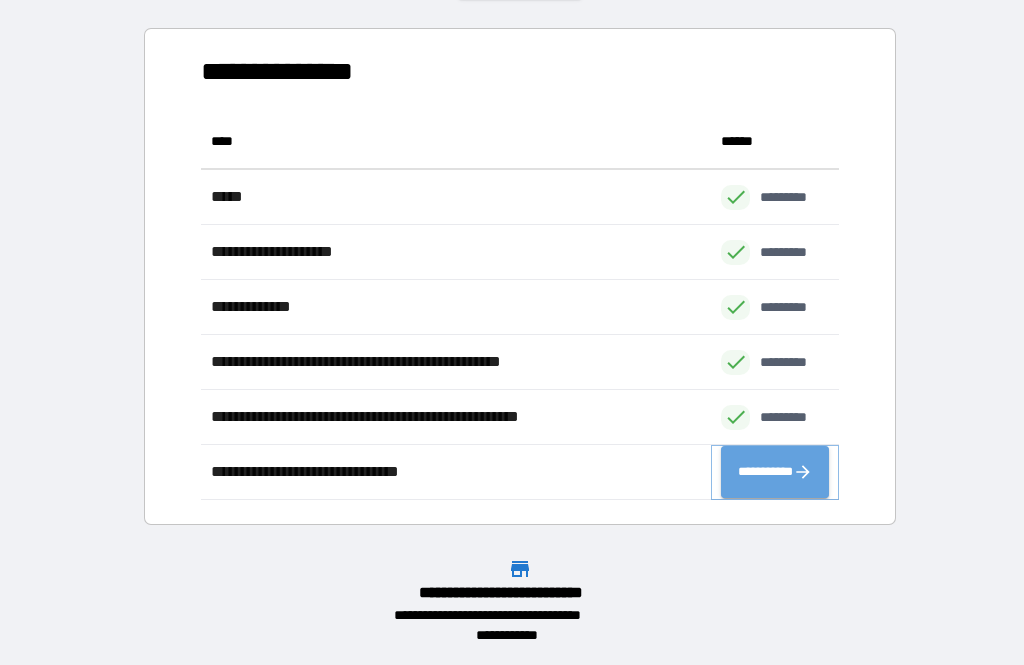 click on "**********" at bounding box center (775, 472) 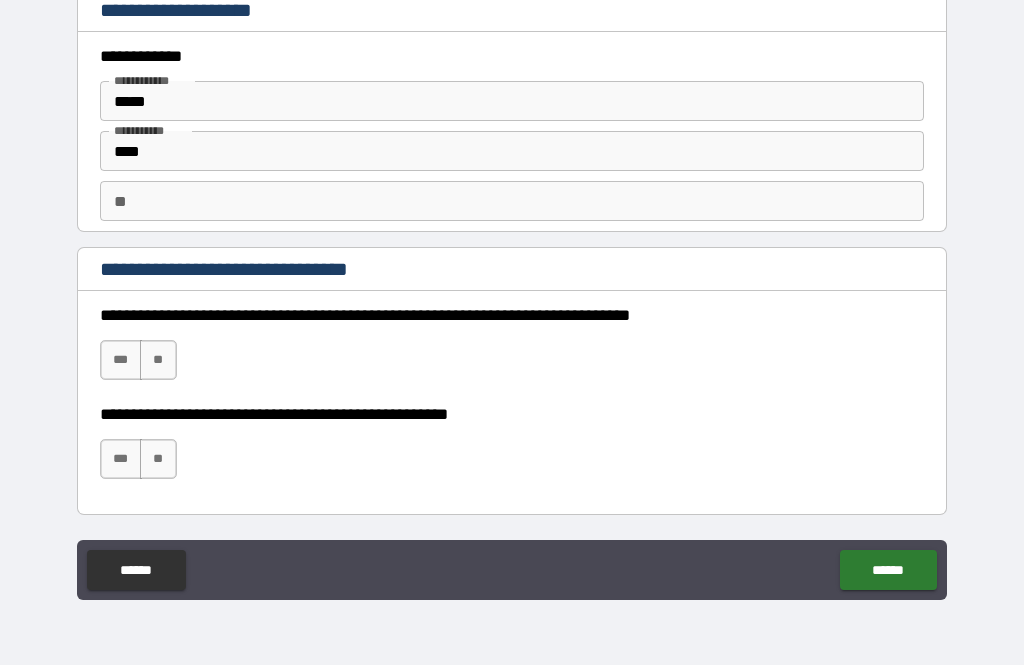 click on "***" at bounding box center [121, 360] 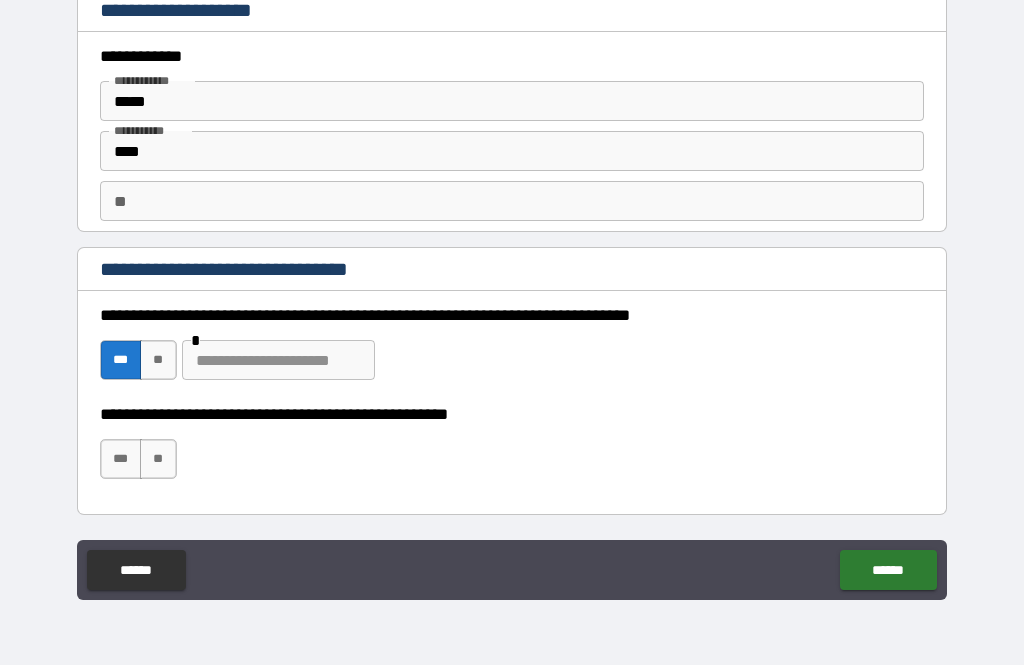 click at bounding box center (278, 360) 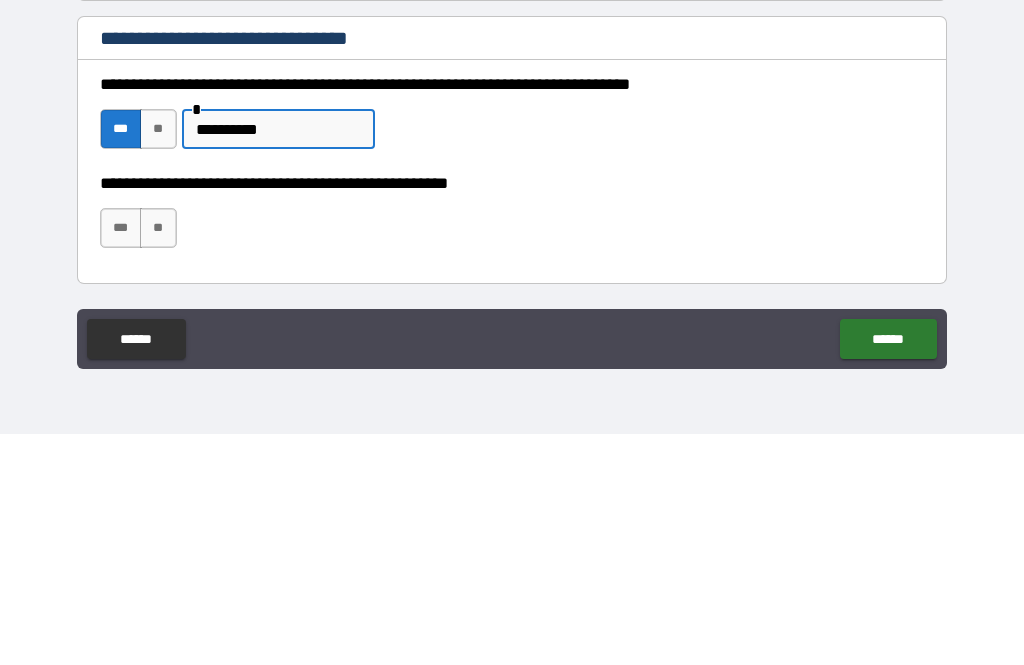 click on "***" at bounding box center [121, 459] 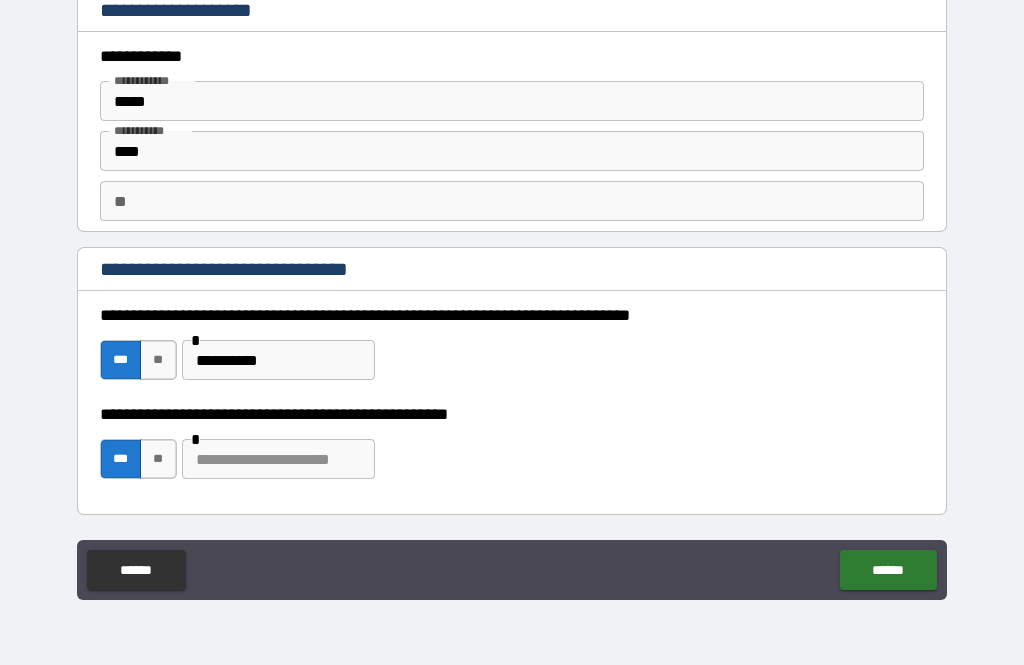 click at bounding box center [278, 459] 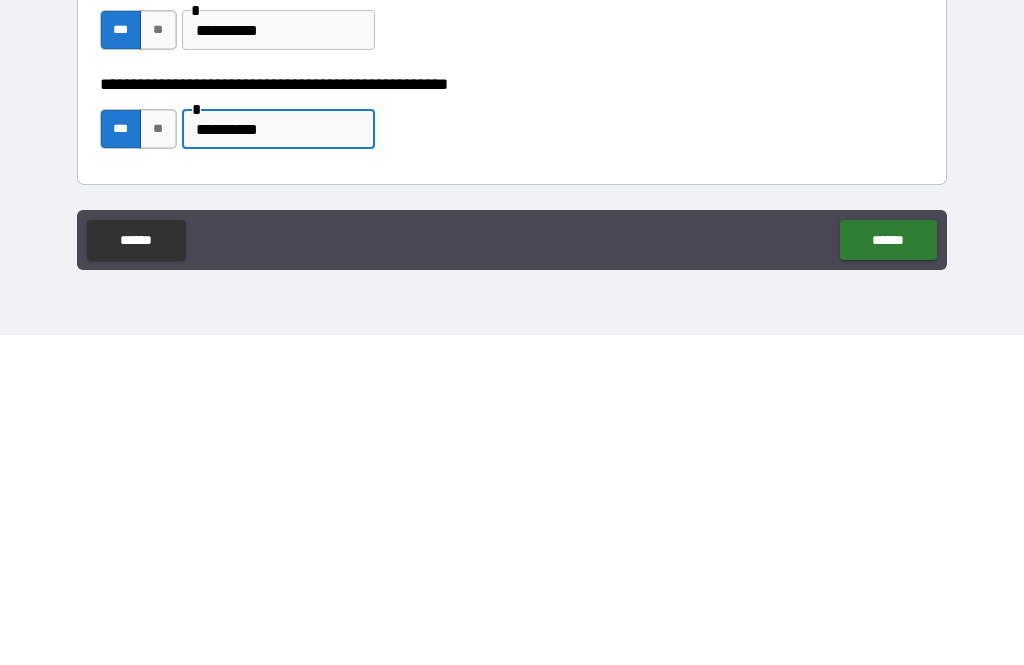 click on "******" at bounding box center (888, 570) 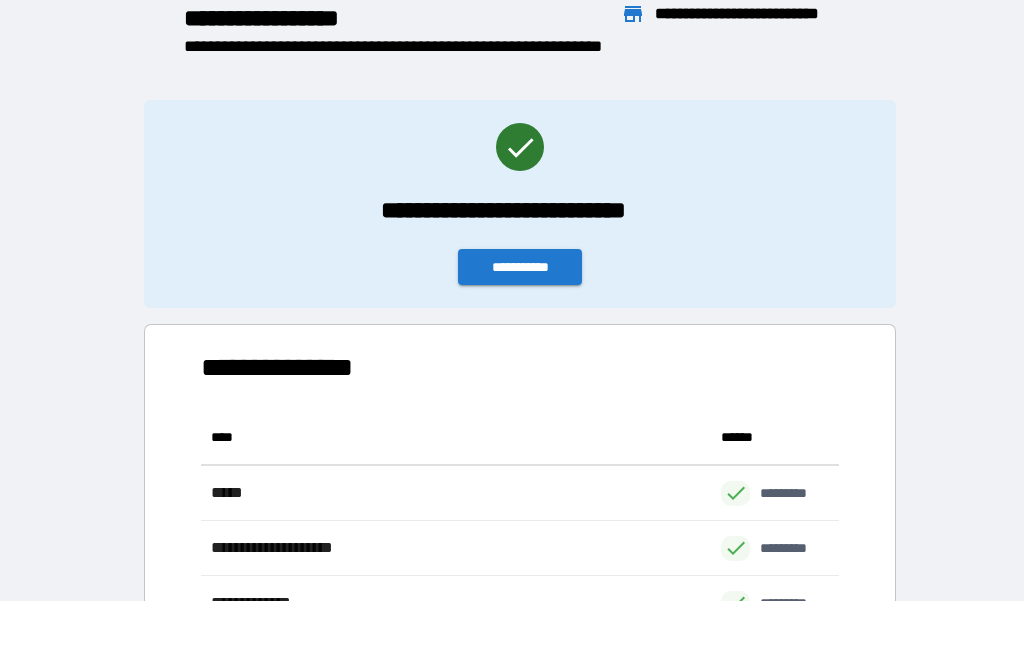 scroll, scrollTop: 386, scrollLeft: 638, axis: both 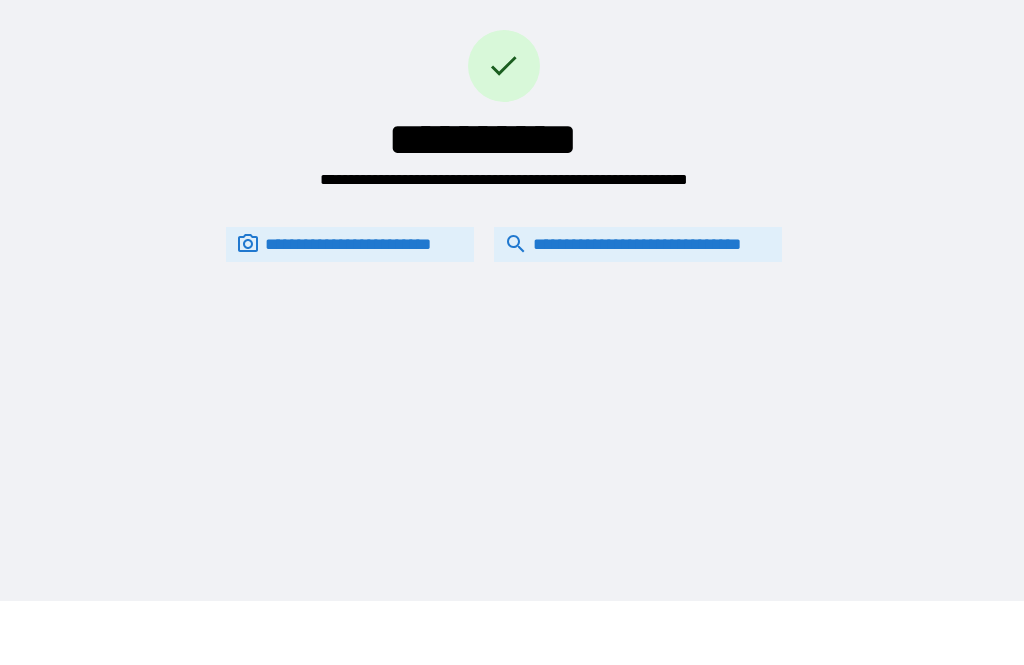 click on "**********" at bounding box center (638, 244) 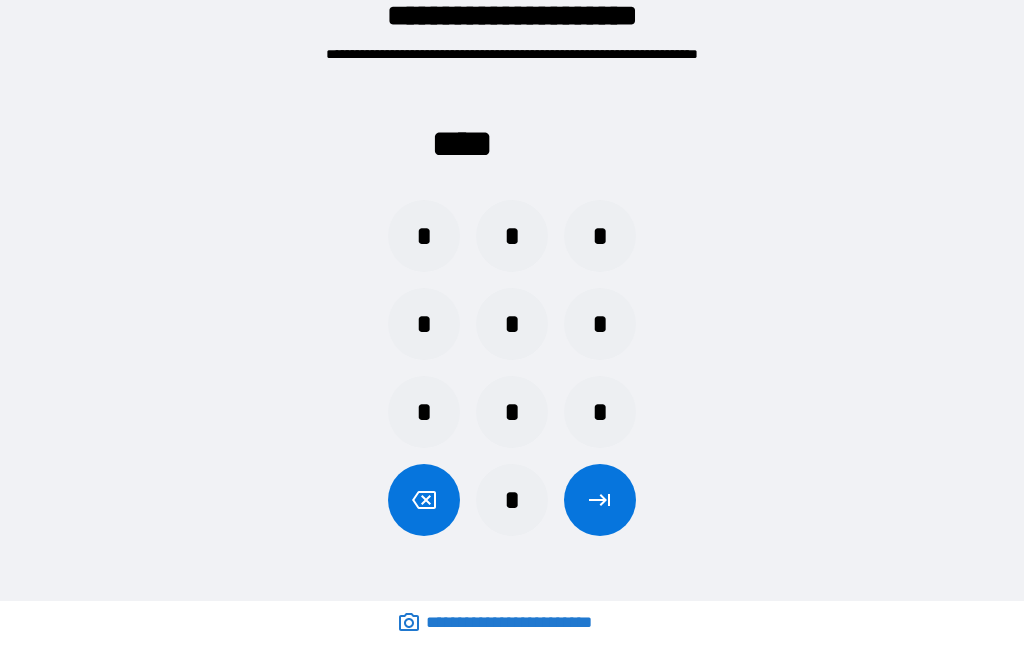 click on "*" at bounding box center [512, 412] 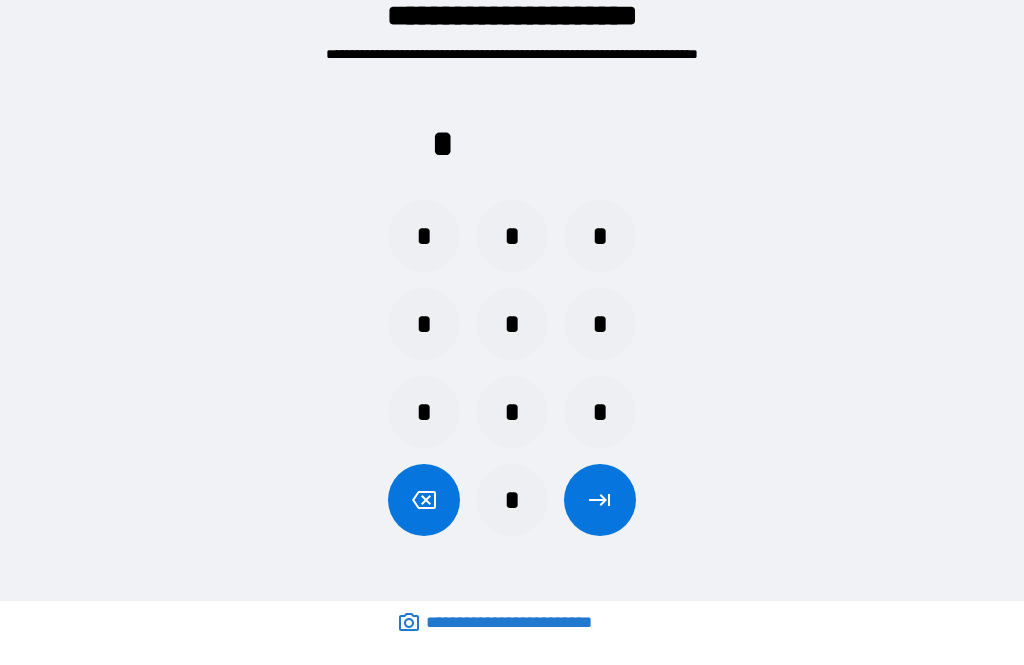 click on "*" at bounding box center (512, 412) 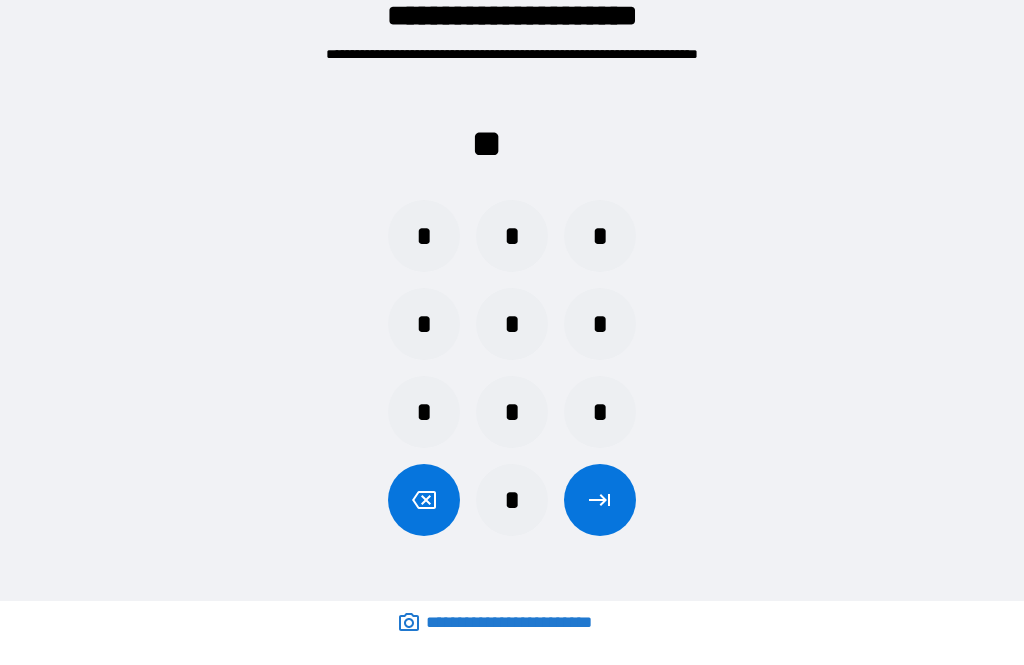 click on "*" at bounding box center (600, 412) 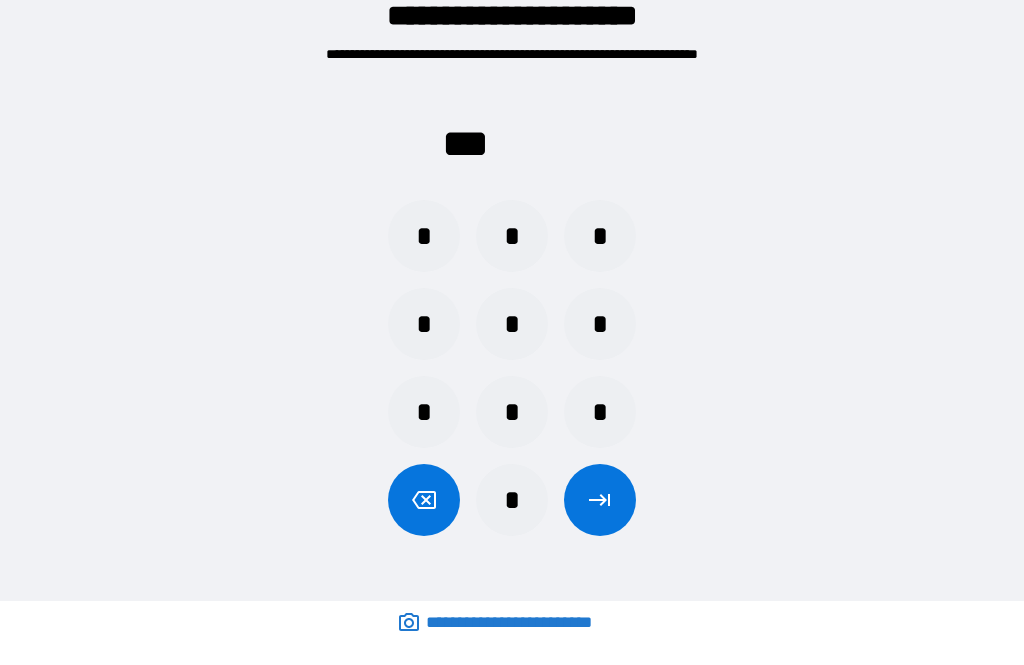 click on "*" at bounding box center (512, 500) 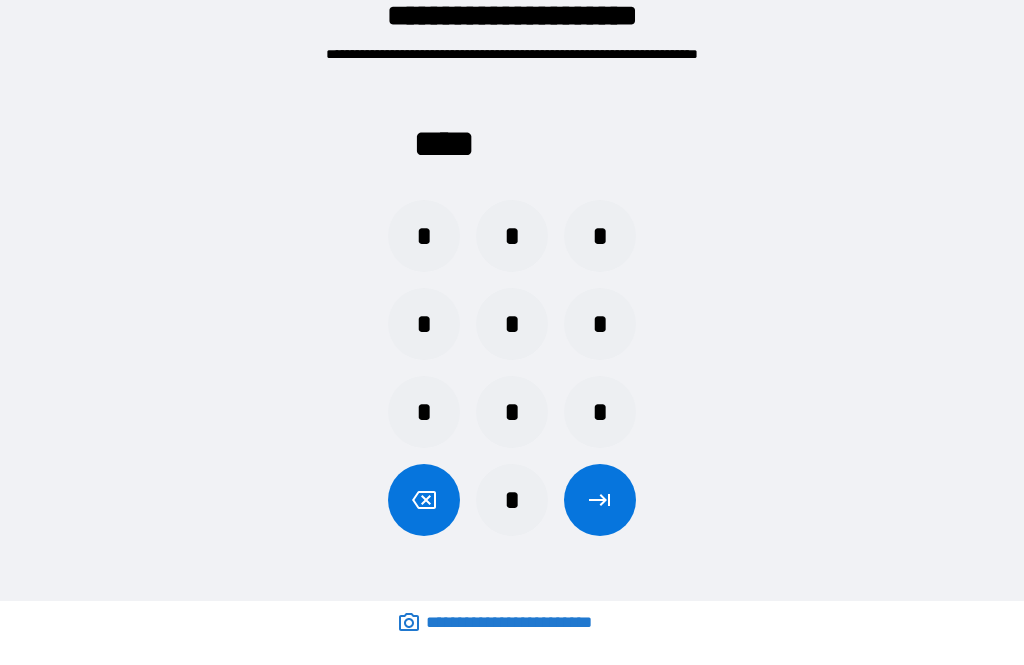 click 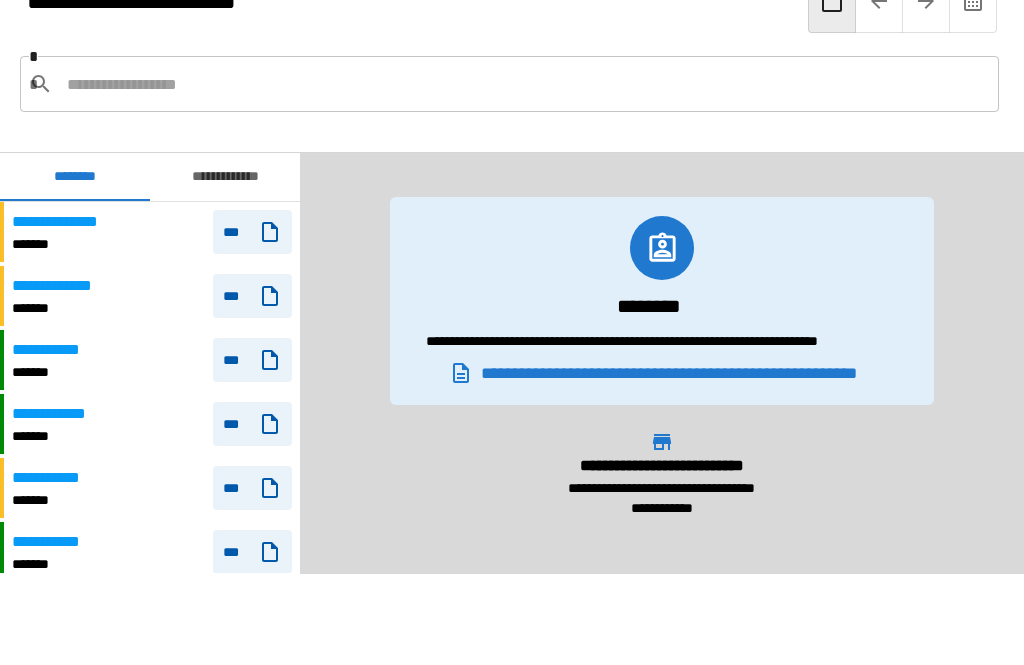 scroll, scrollTop: 1380, scrollLeft: 0, axis: vertical 